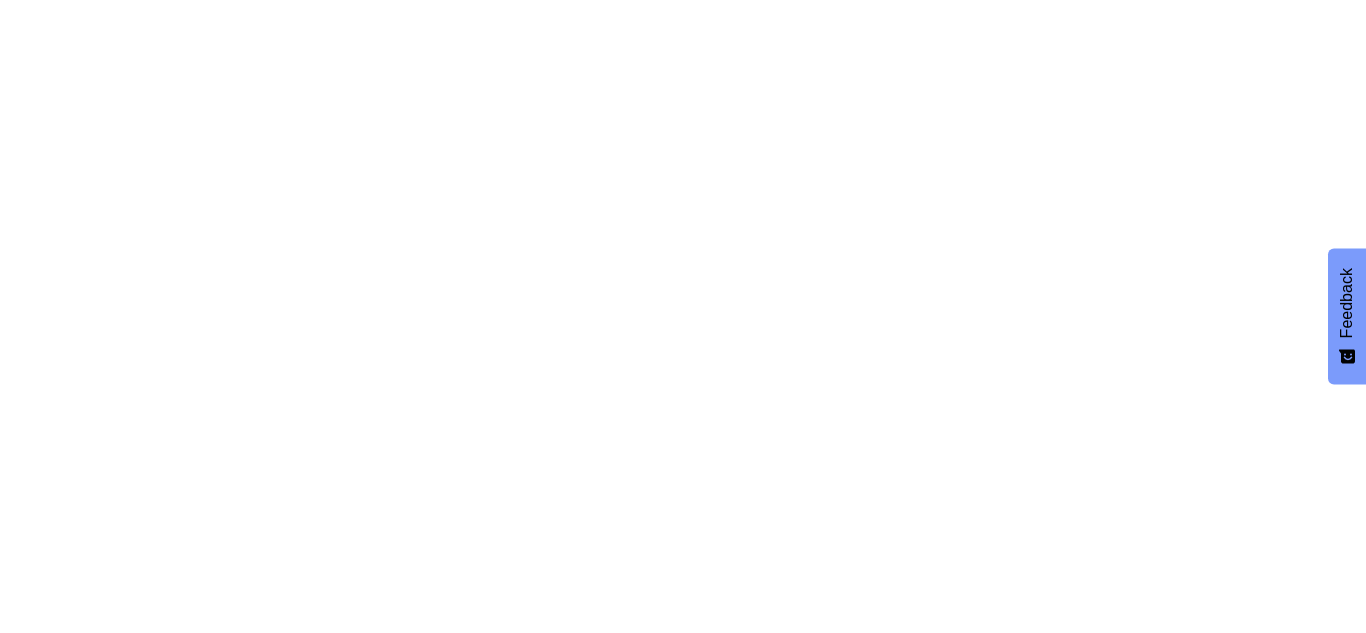 scroll, scrollTop: 0, scrollLeft: 0, axis: both 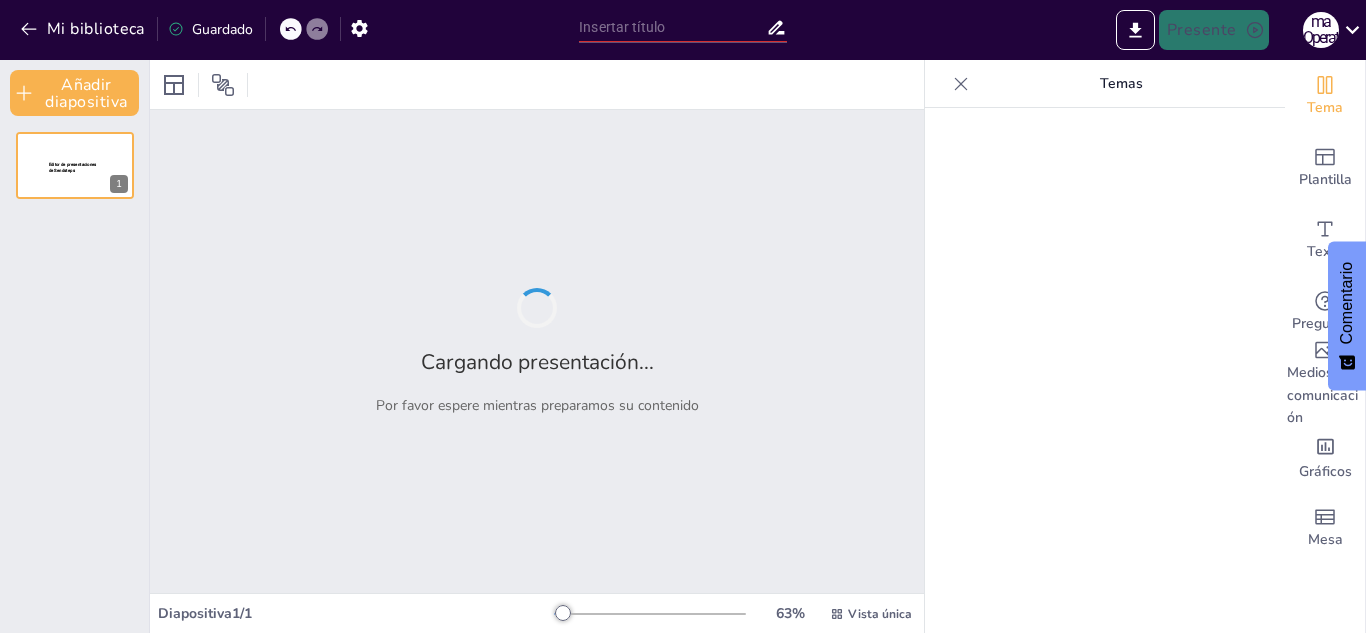 type on "importancia de la memoria ram" 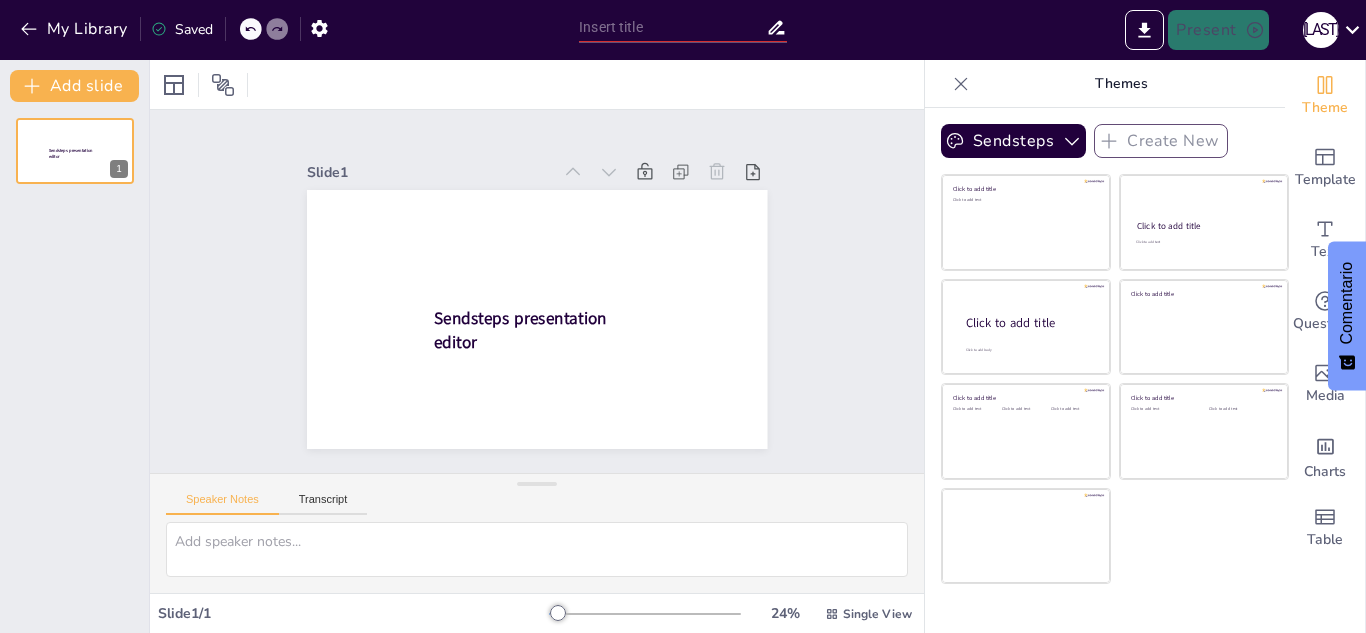scroll, scrollTop: 0, scrollLeft: 0, axis: both 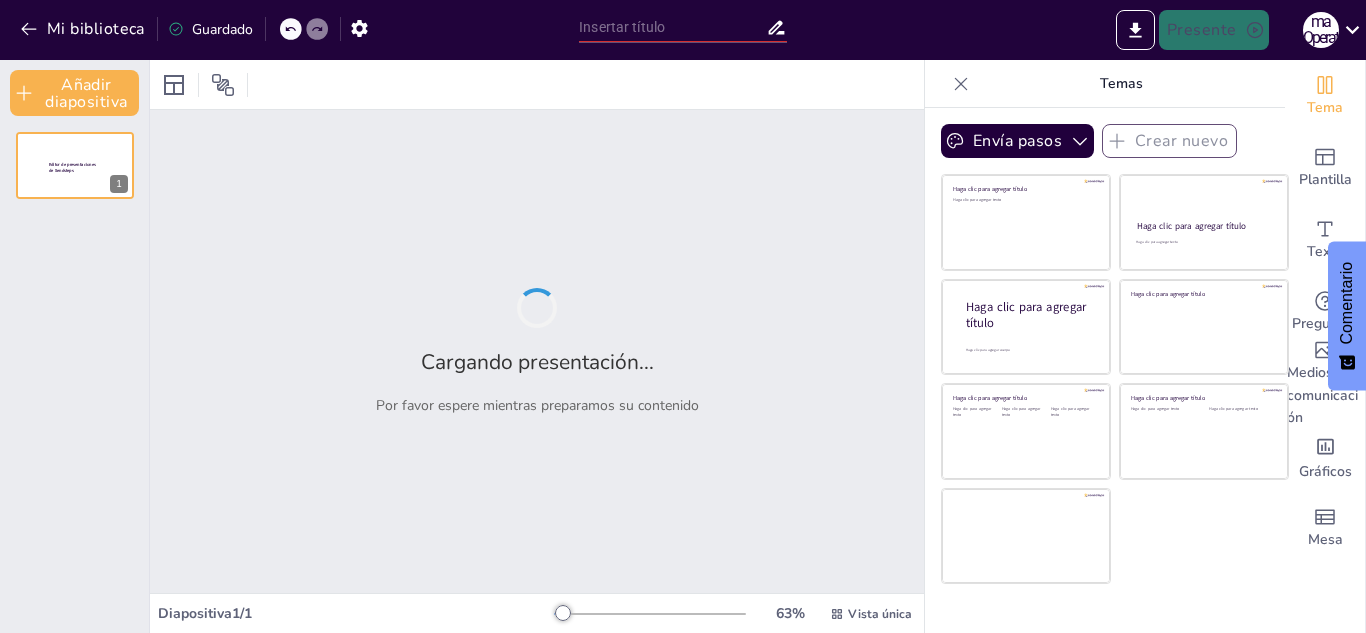 type on "importancia de la memoria ram" 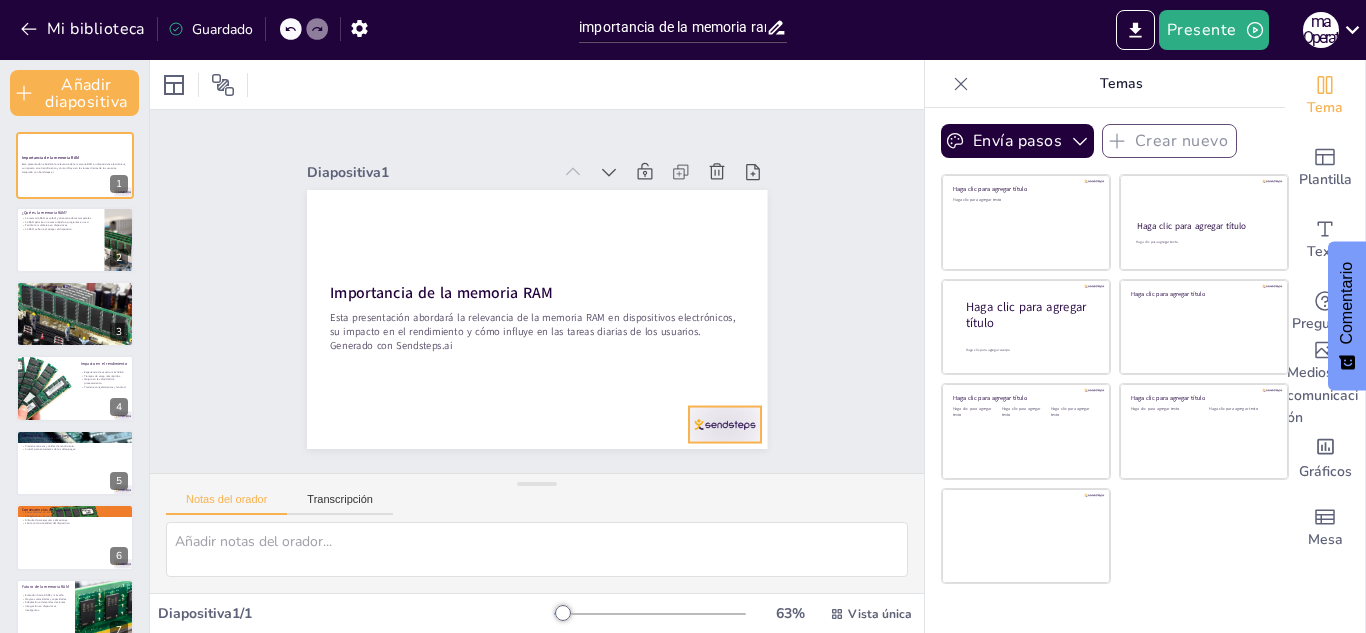 click at bounding box center [558, 62] 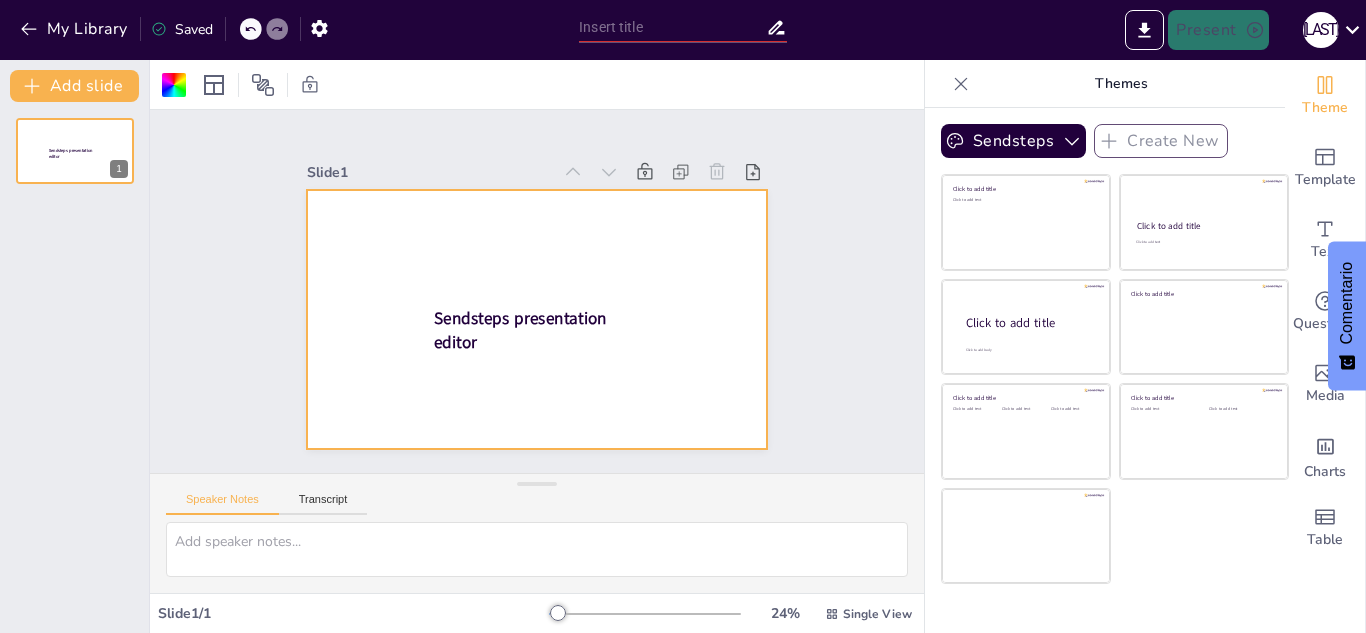 scroll, scrollTop: 0, scrollLeft: 0, axis: both 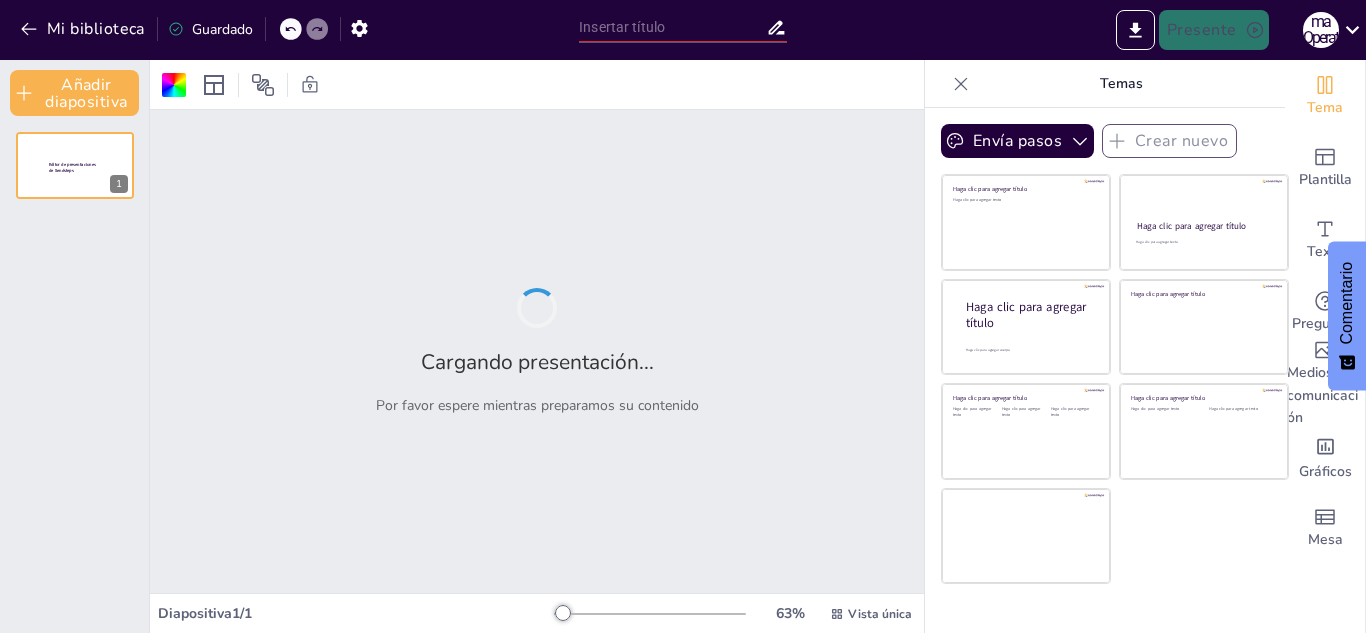 type on "importancia de la memoria ram" 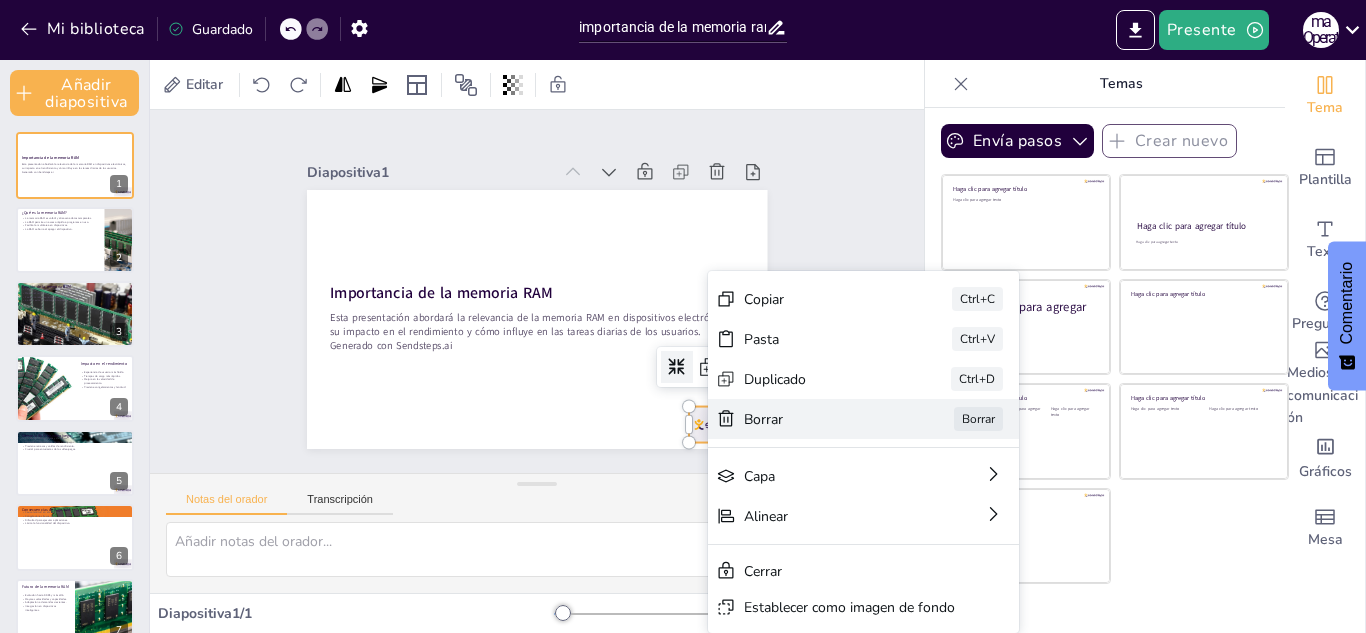 click 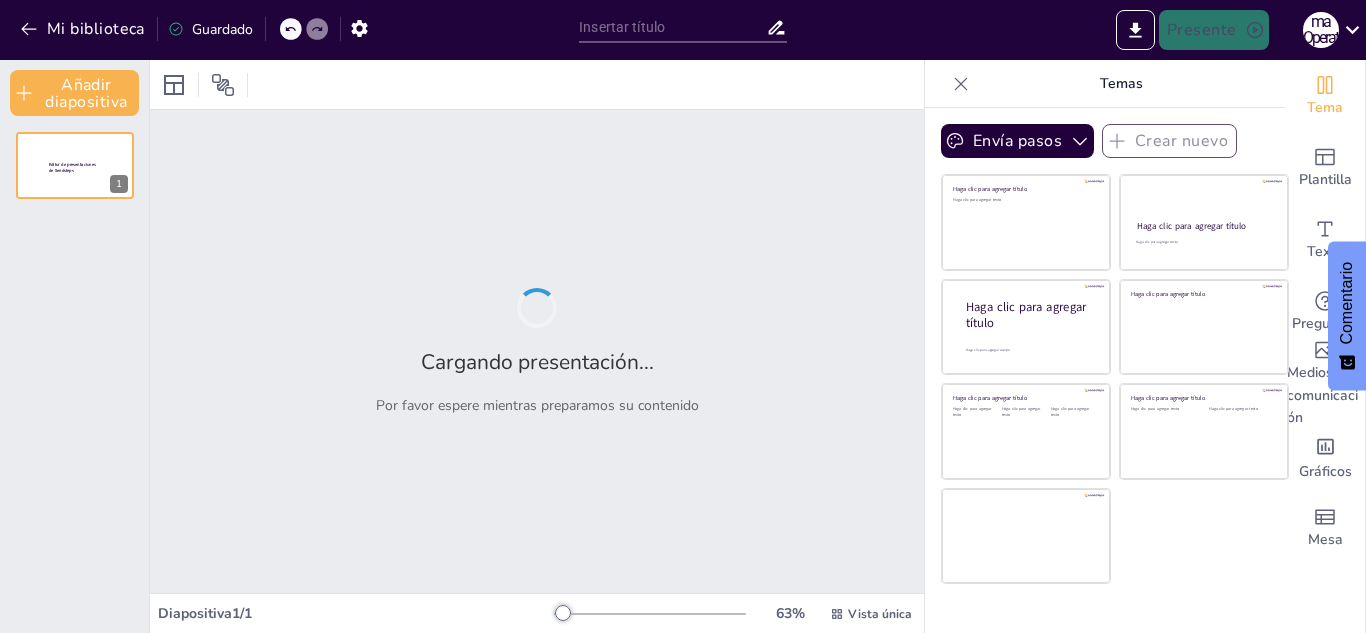 type on "importancia de la memoria ram" 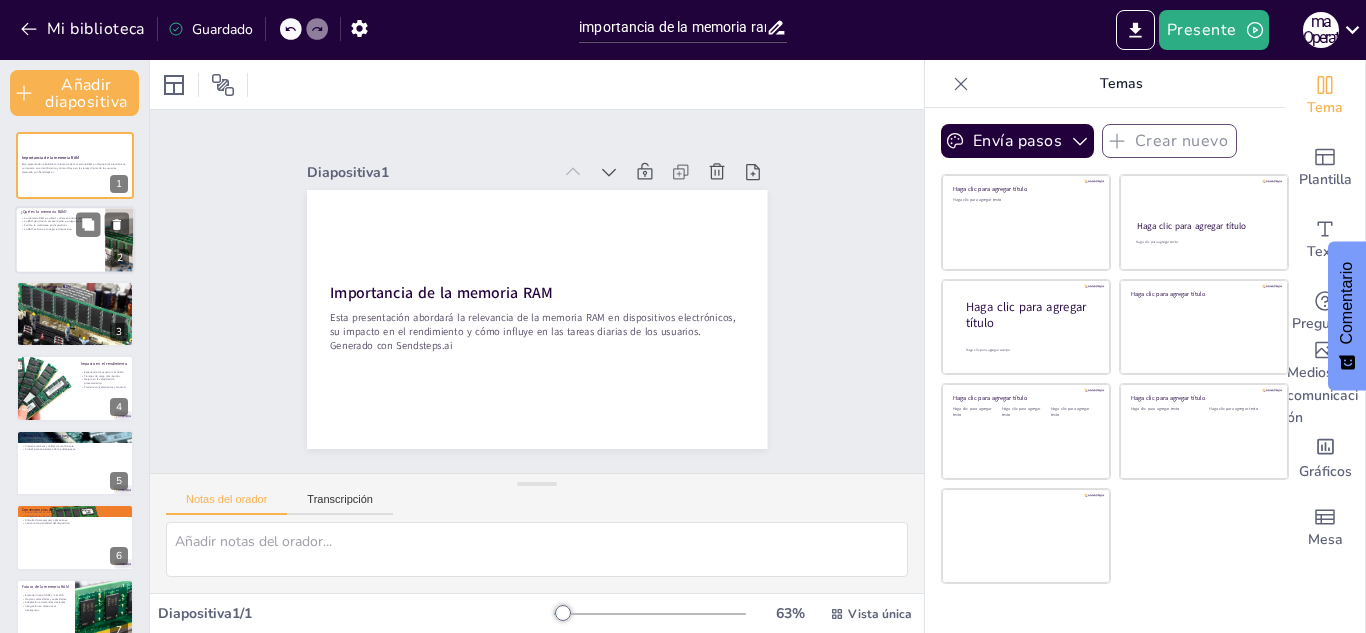 click at bounding box center (75, 240) 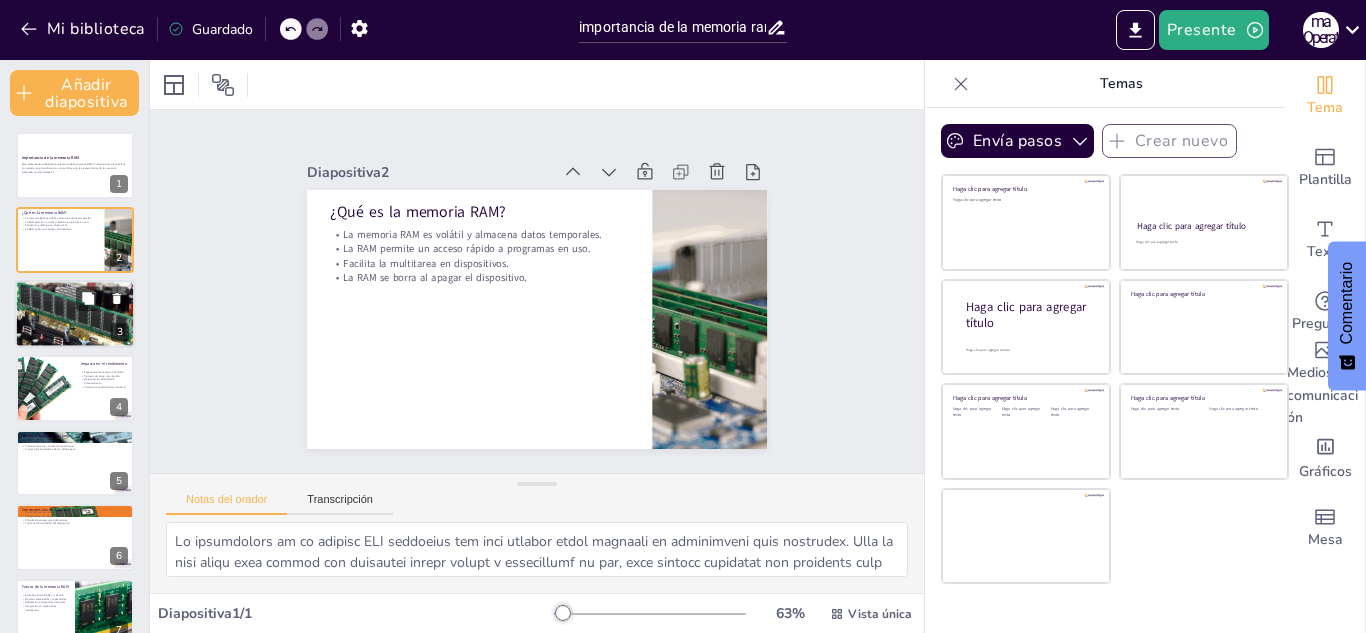 click at bounding box center [75, 314] 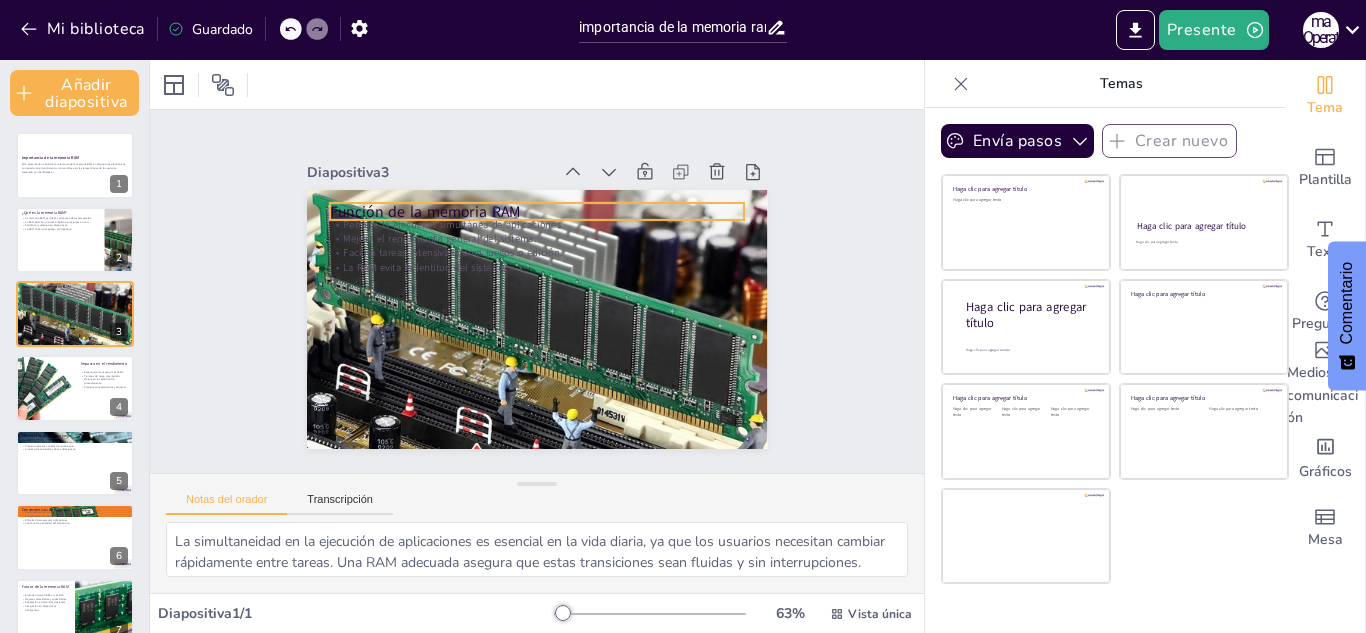 click on "Función de la memoria RAM" at bounding box center [647, 210] 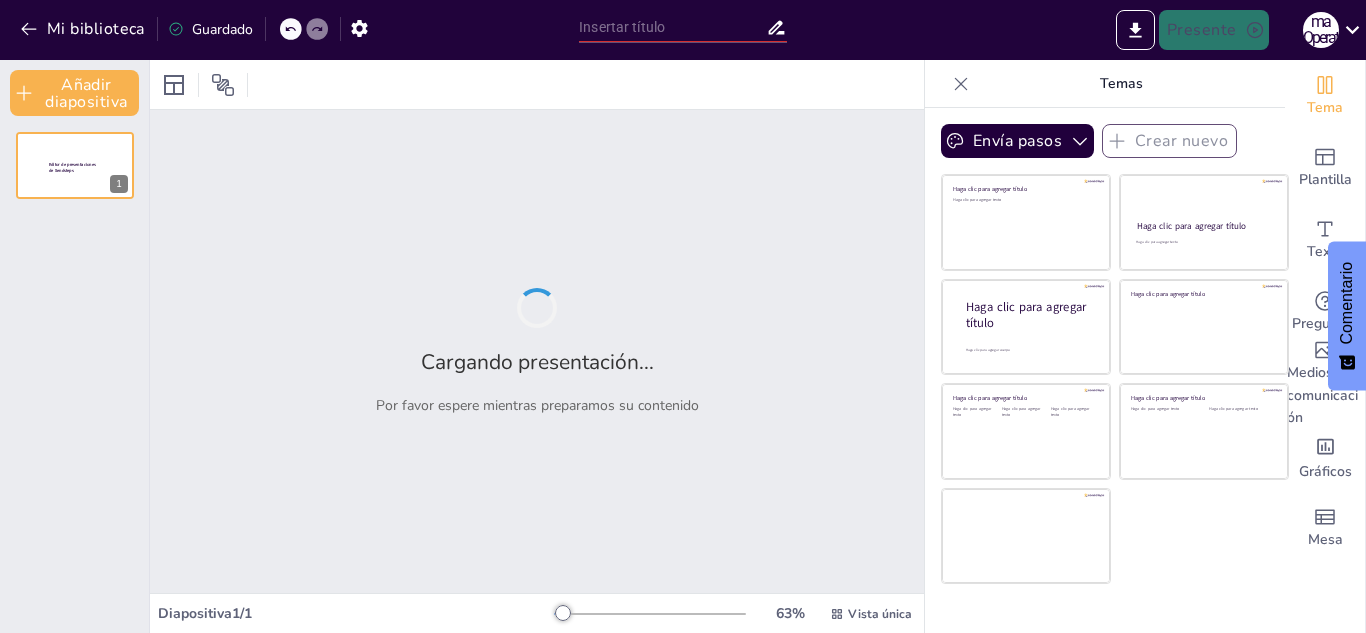 type on "importancia de la memoria ram" 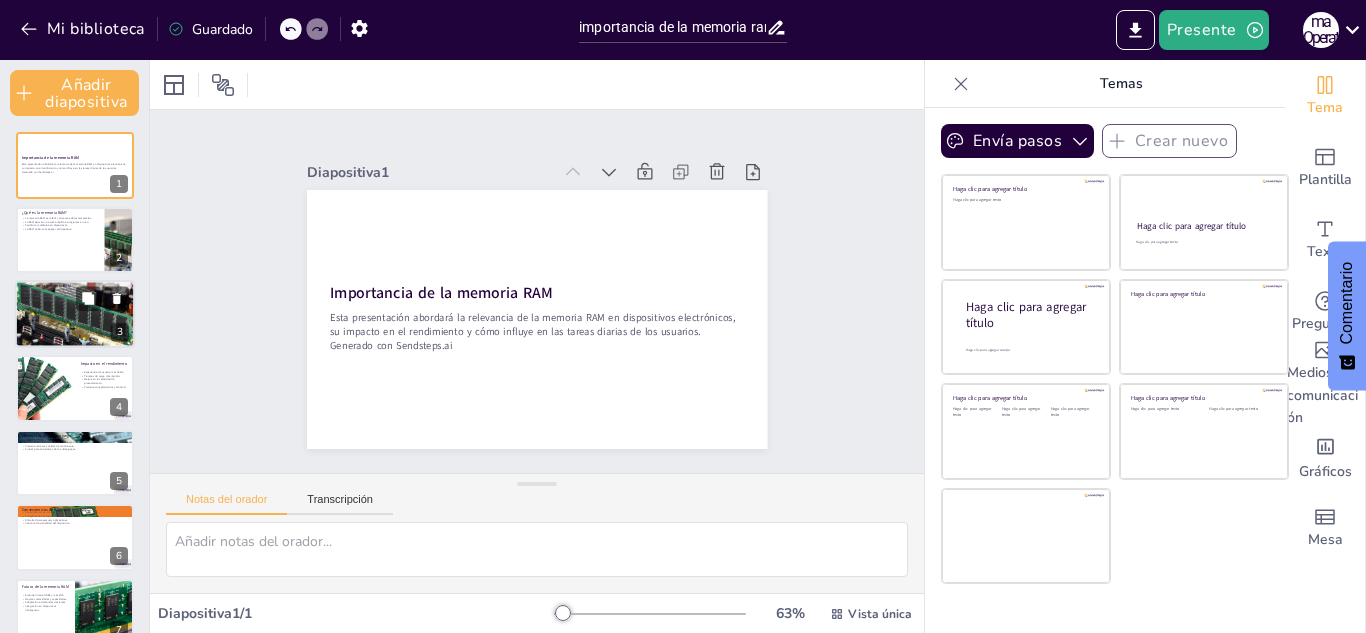 click at bounding box center [75, 314] 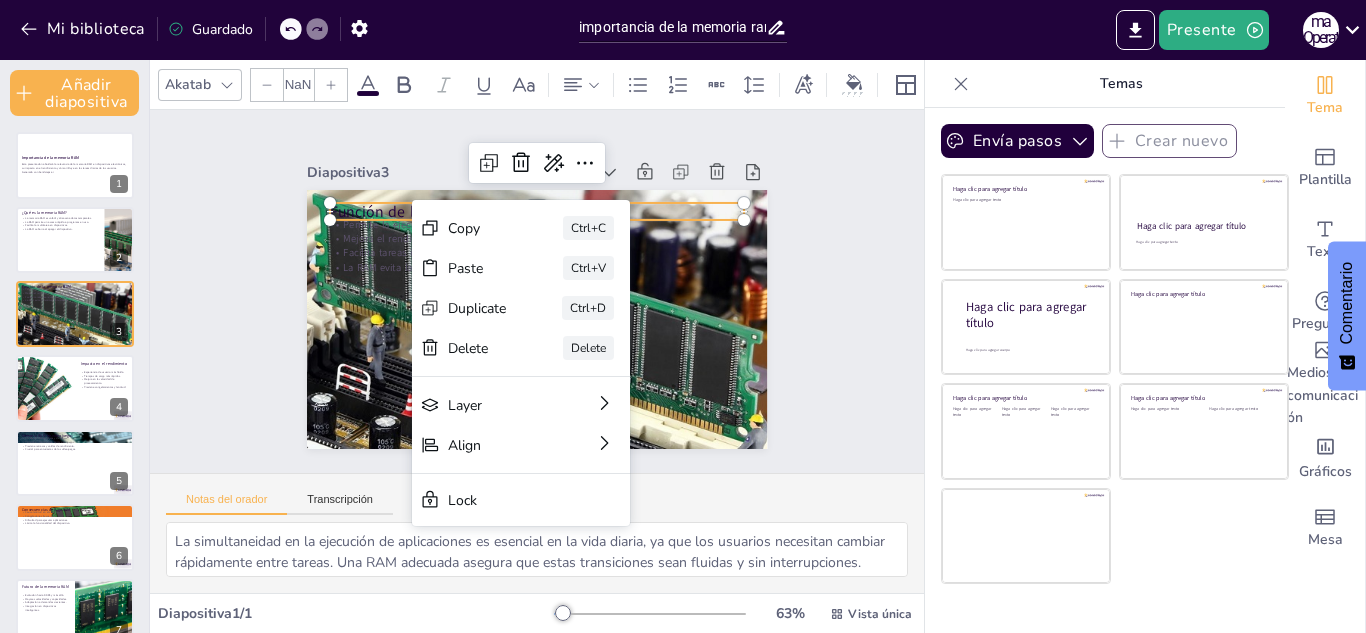 type on "48" 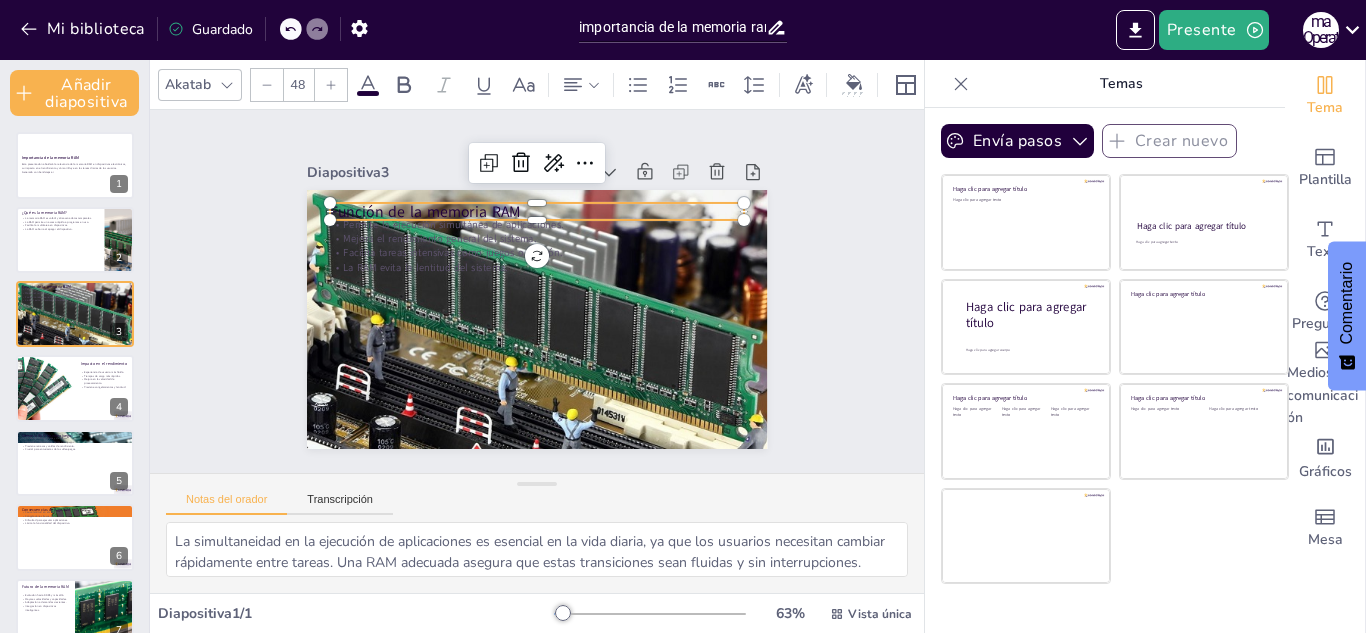 click on "Función de la memoria RAM" at bounding box center (628, 189) 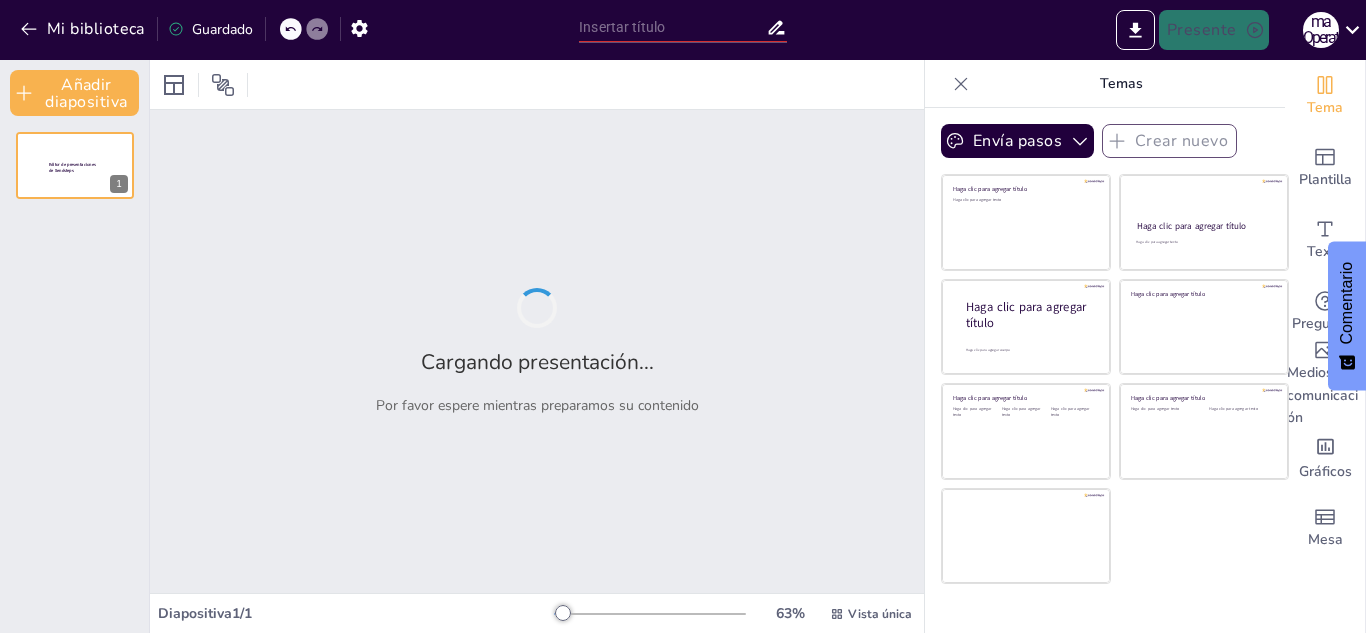 type on "importancia de la memoria ram" 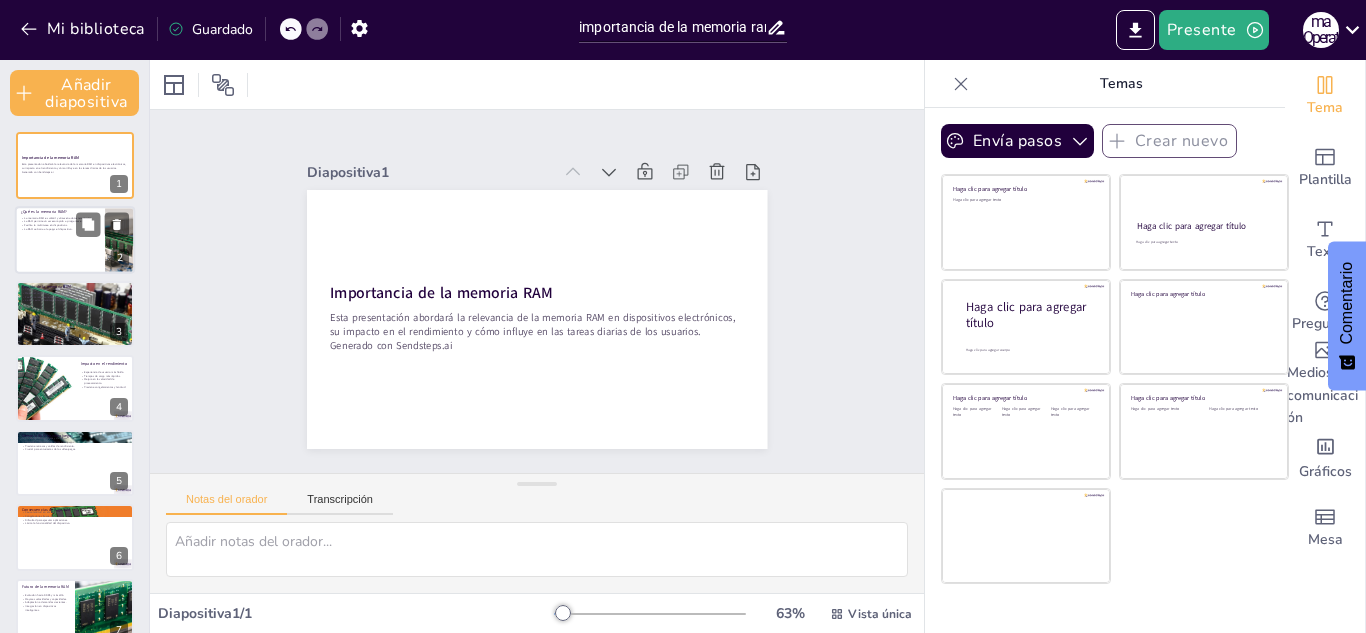 click at bounding box center [75, 240] 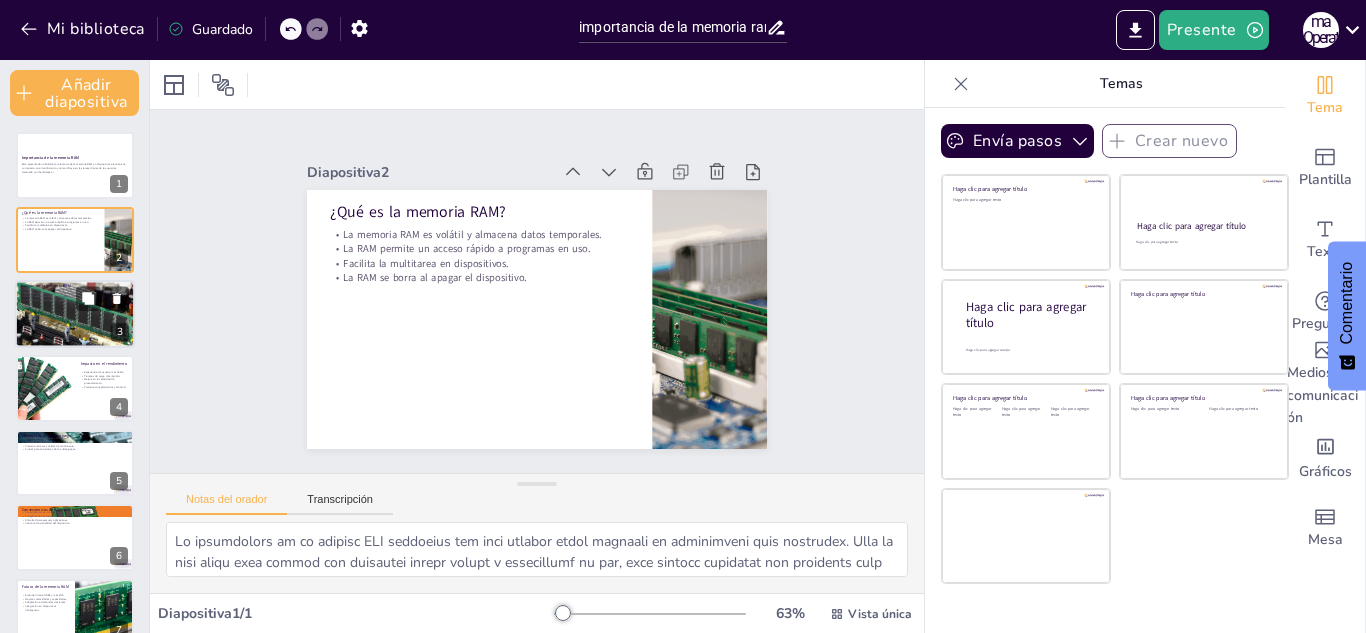 click at bounding box center [75, 314] 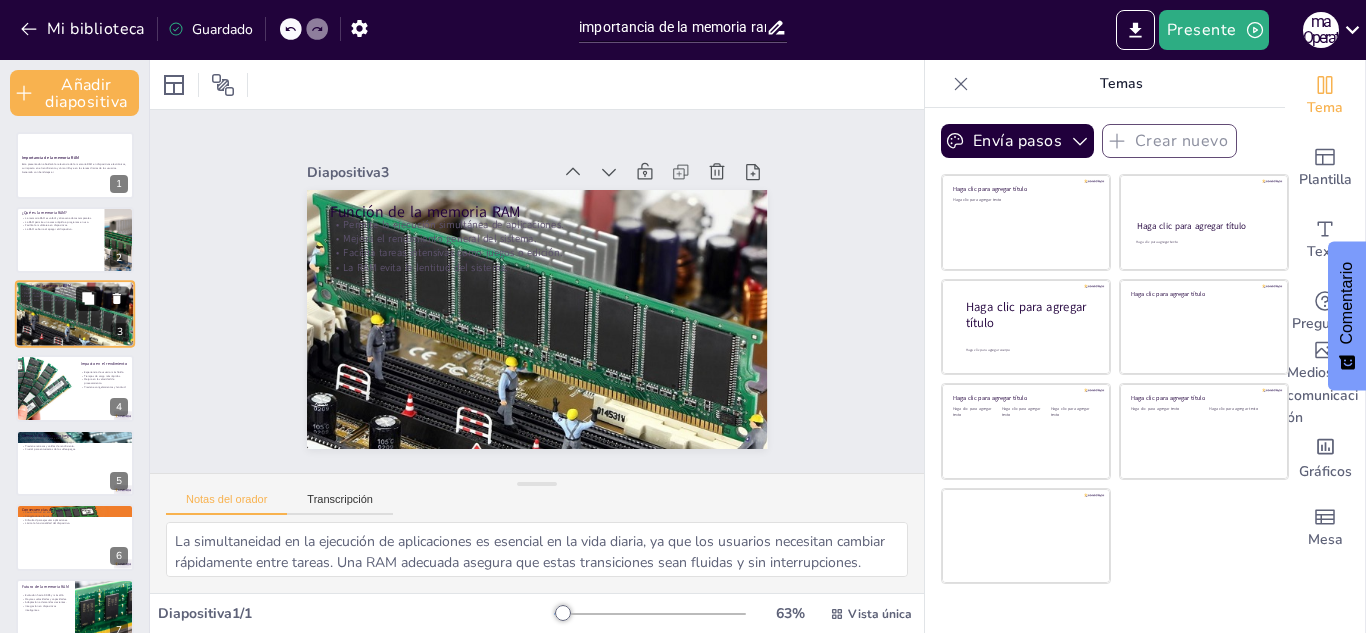 click 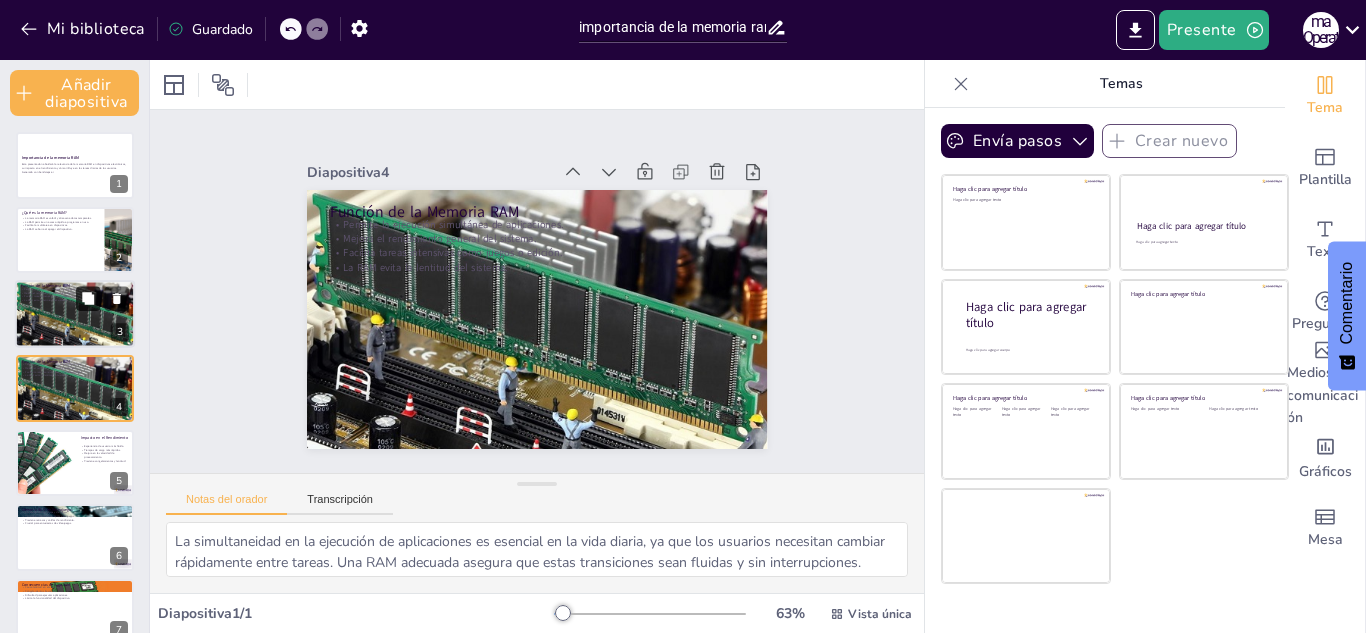 scroll, scrollTop: 14, scrollLeft: 0, axis: vertical 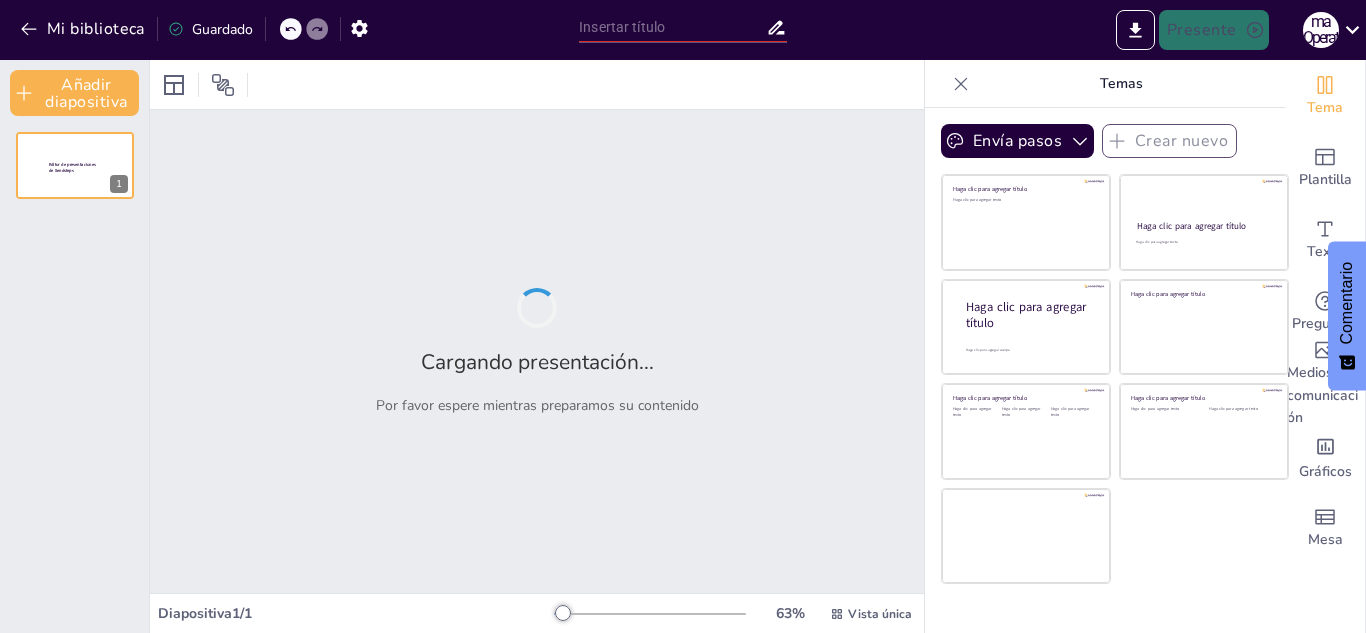 type on "importancia de la memoria ram" 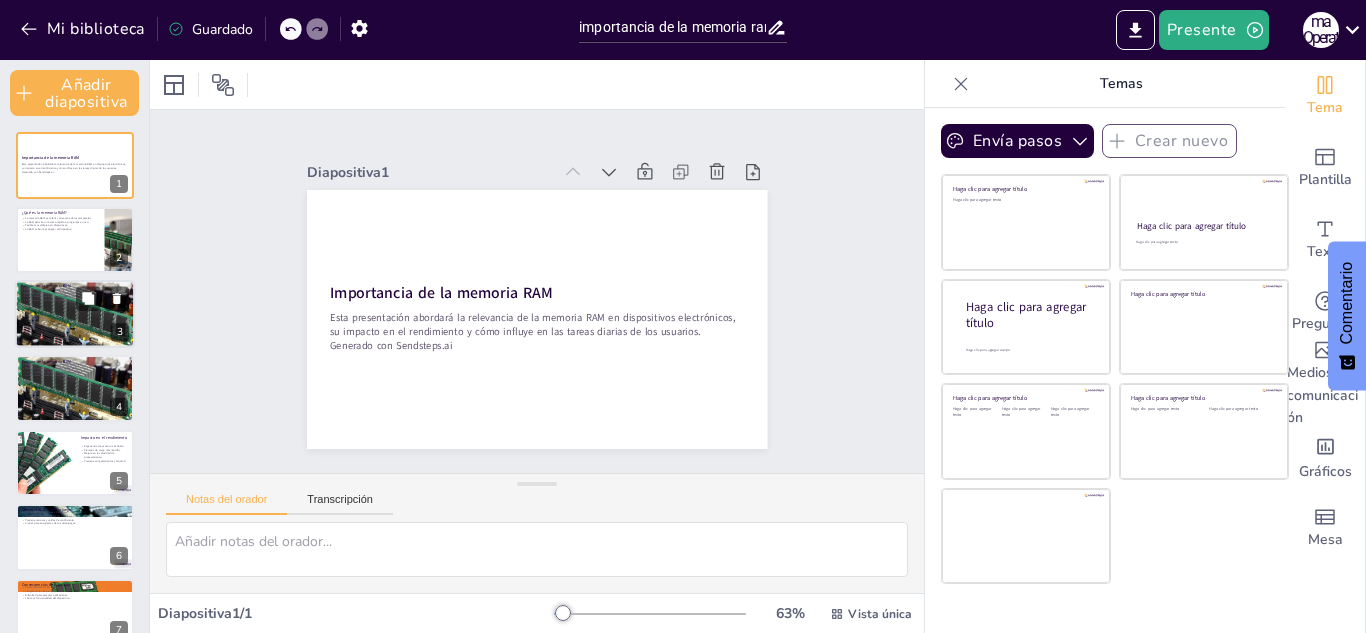 click on "Facilita tareas intensivas como juegos o edición." at bounding box center [52, 297] 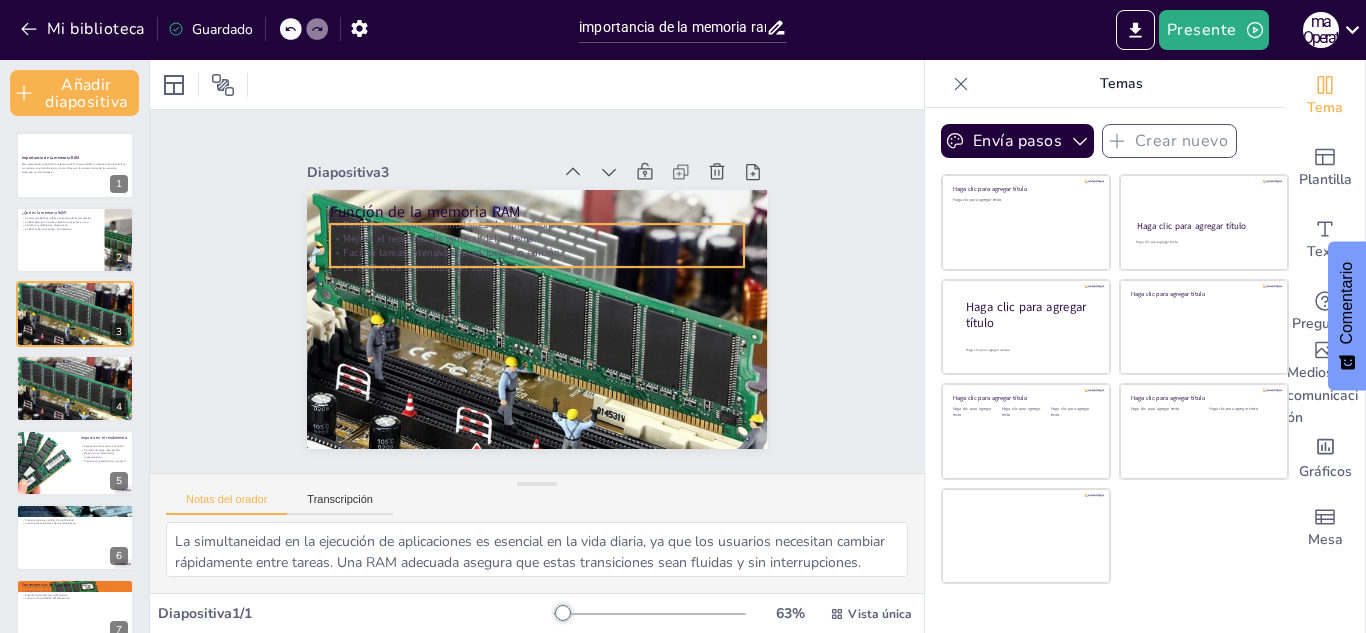 click on "Mejora el rendimiento general del sistema." at bounding box center [498, 327] 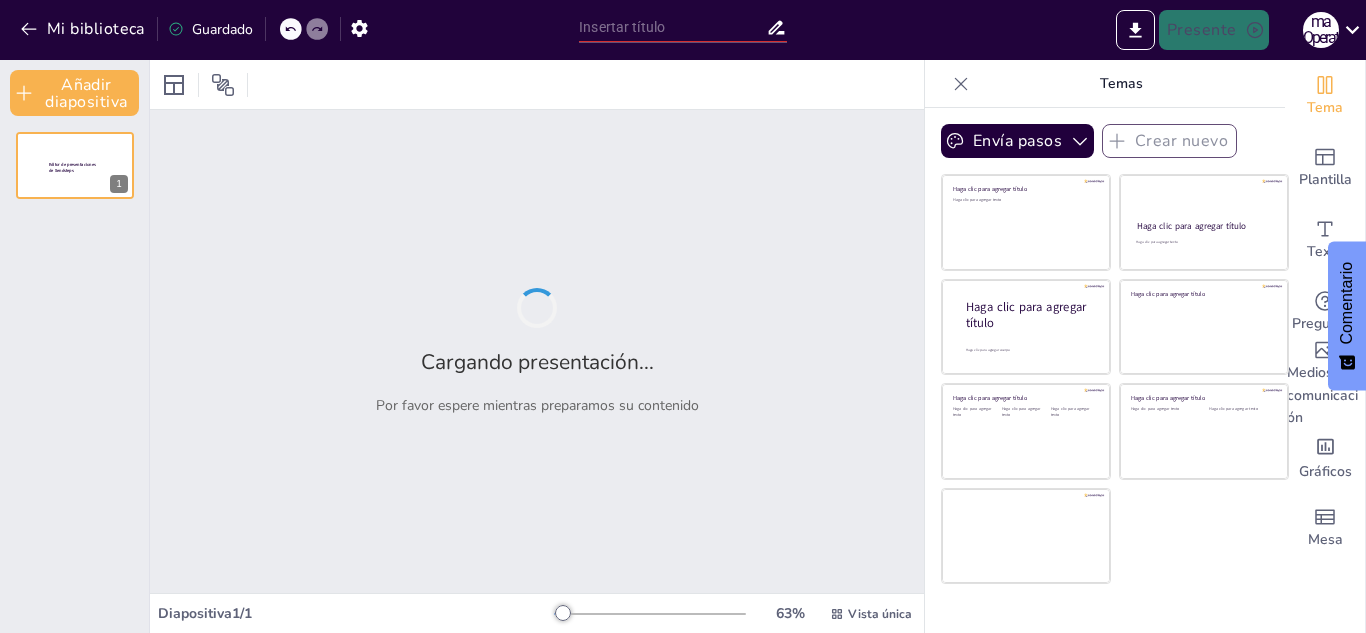 type on "importancia de la memoria ram" 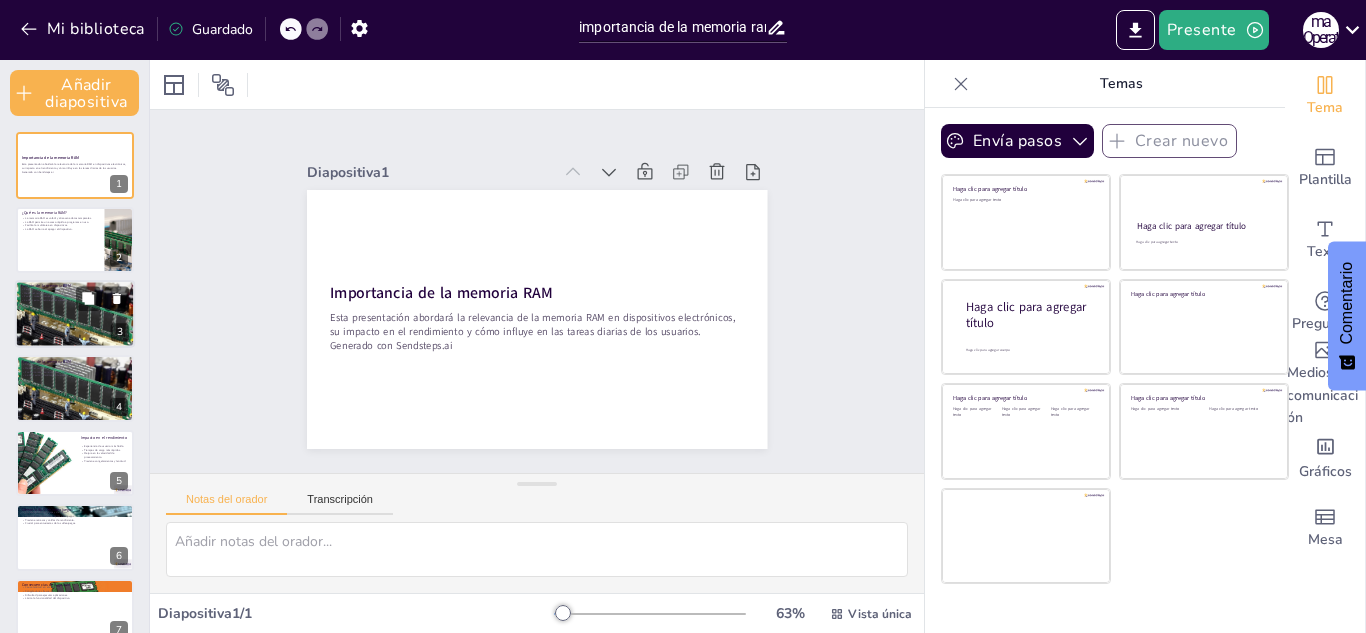 click at bounding box center (75, 314) 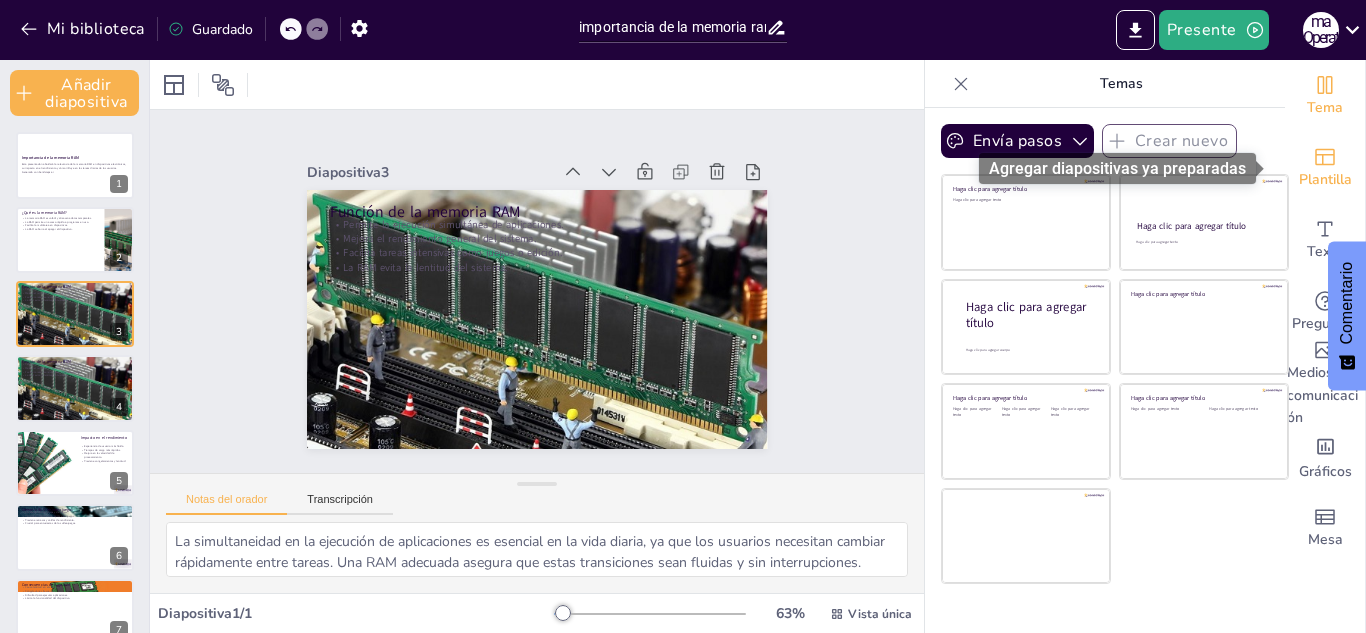 click 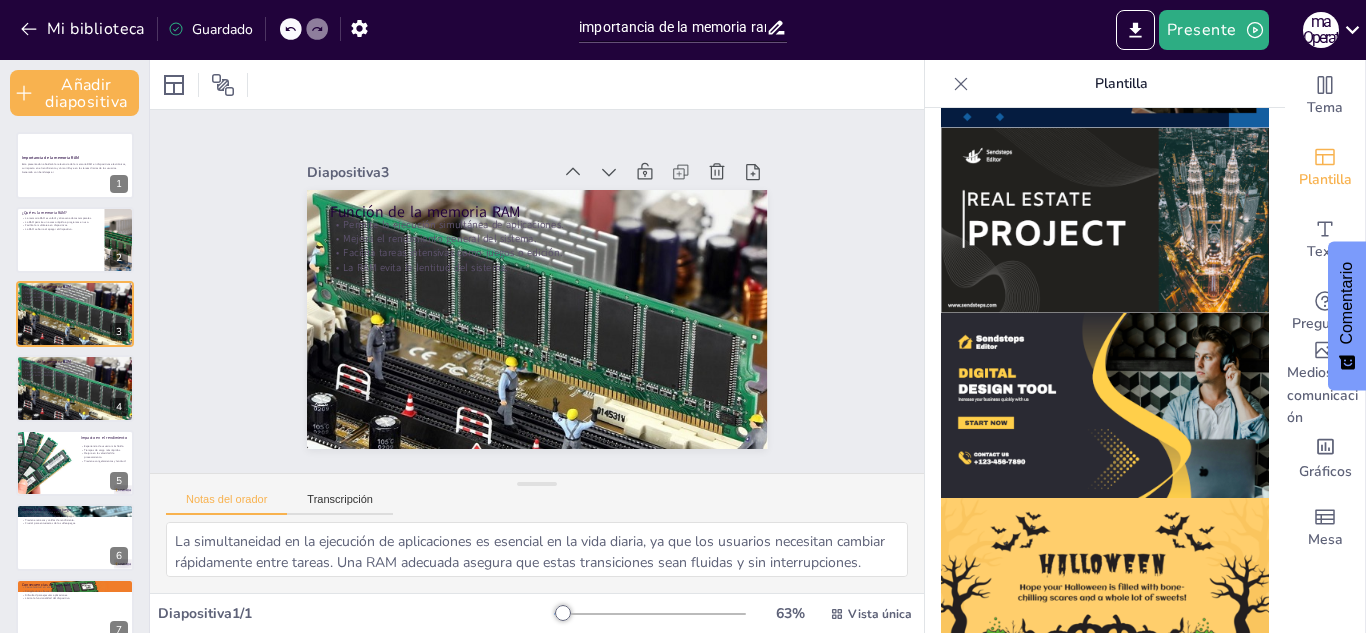 scroll, scrollTop: 2015, scrollLeft: 0, axis: vertical 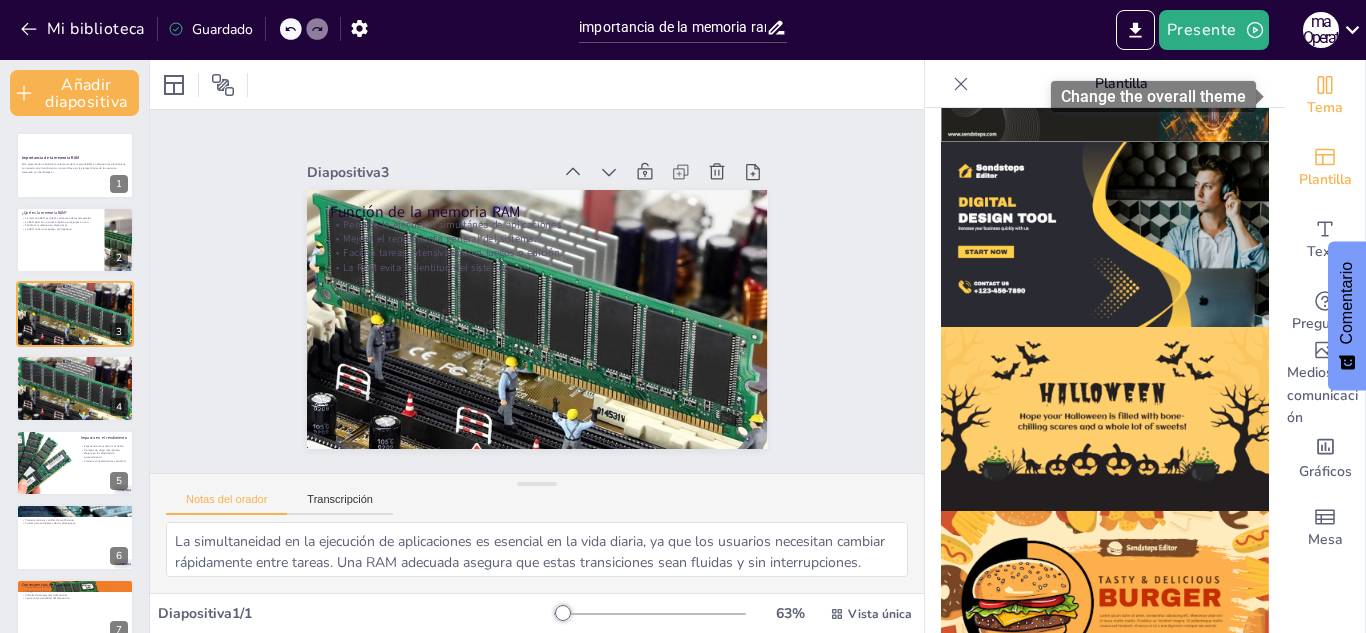 click on "Tema" at bounding box center [1325, 107] 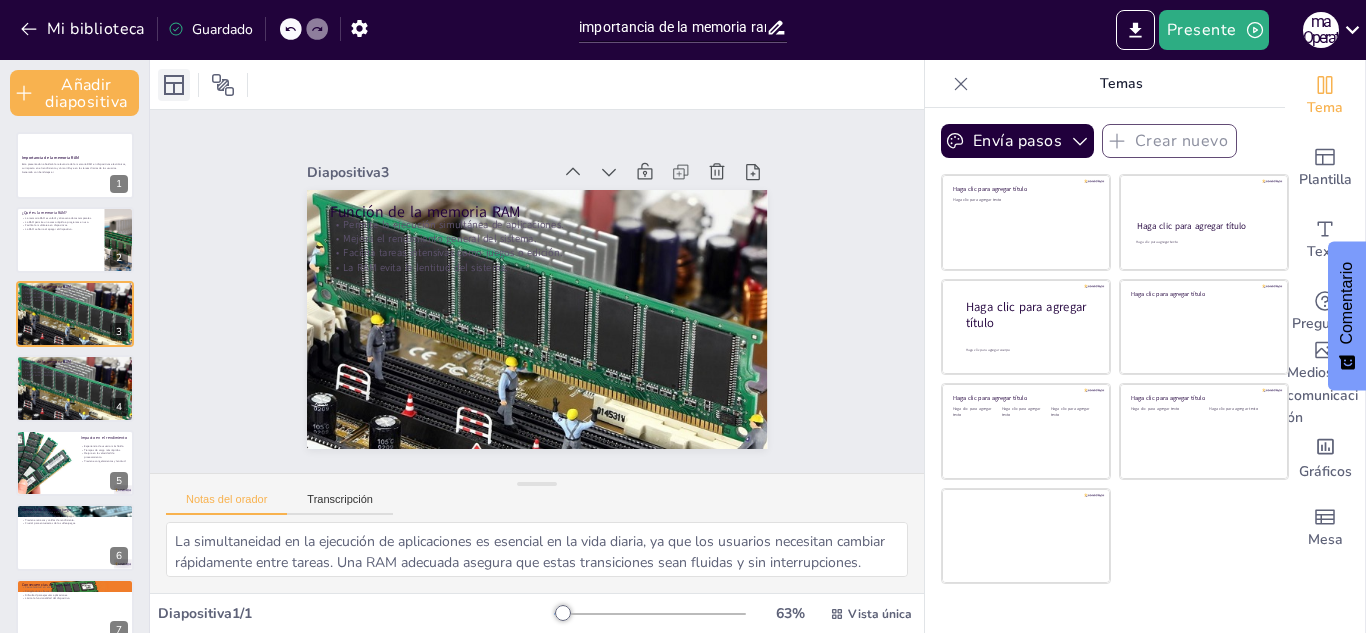 click 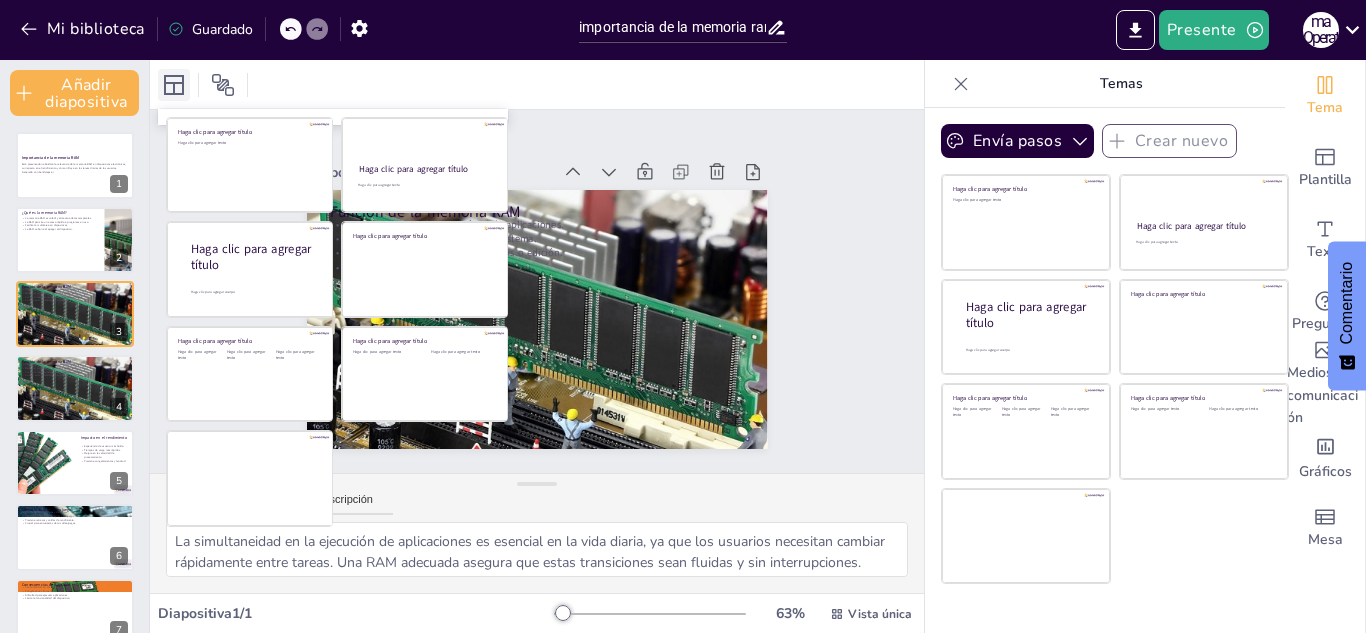 click 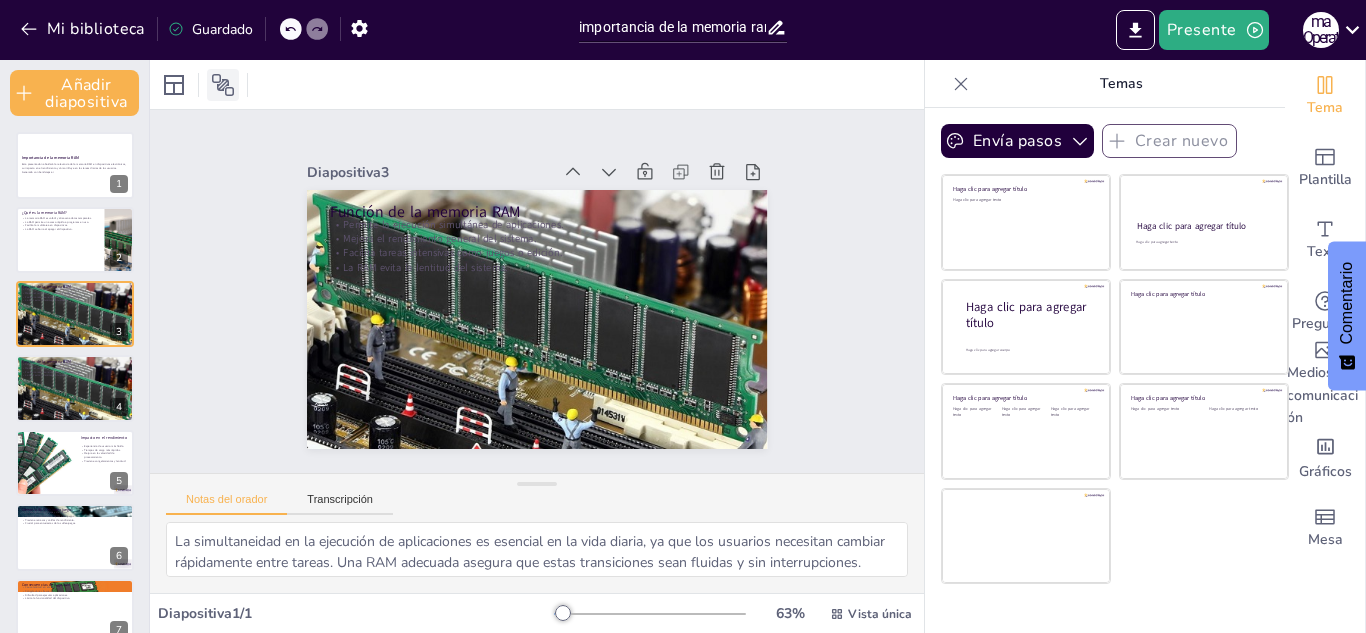 click 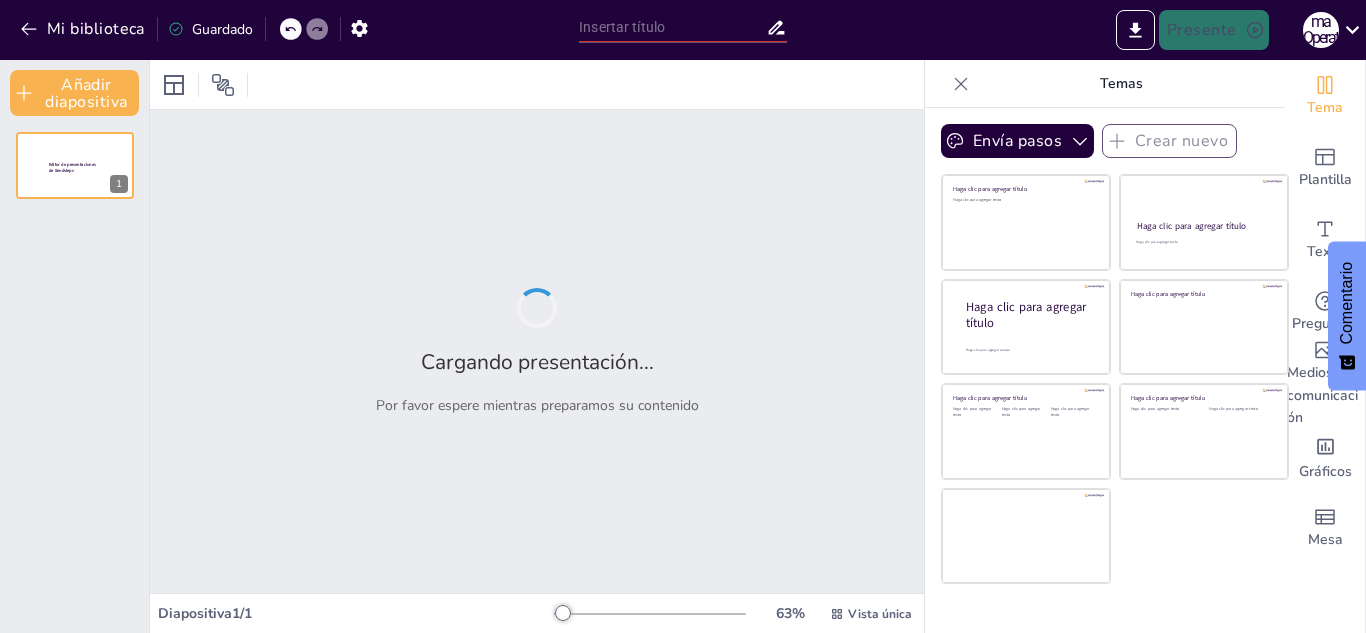 type on "importancia de la memoria ram" 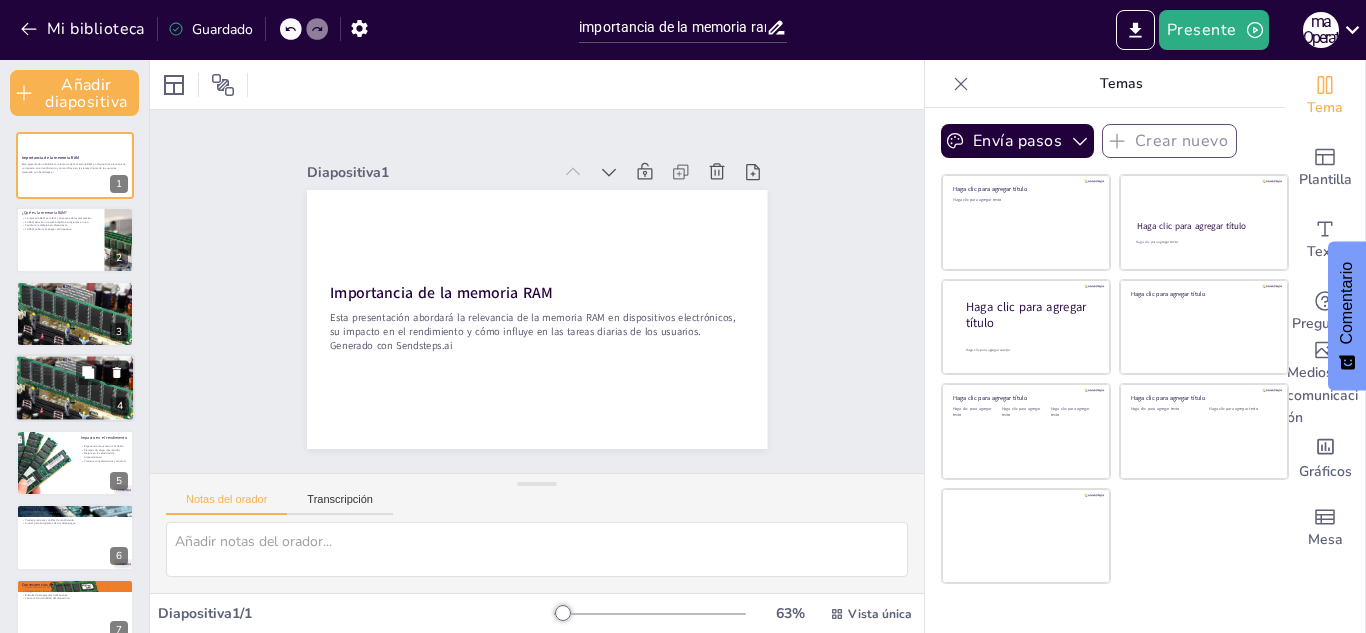 click 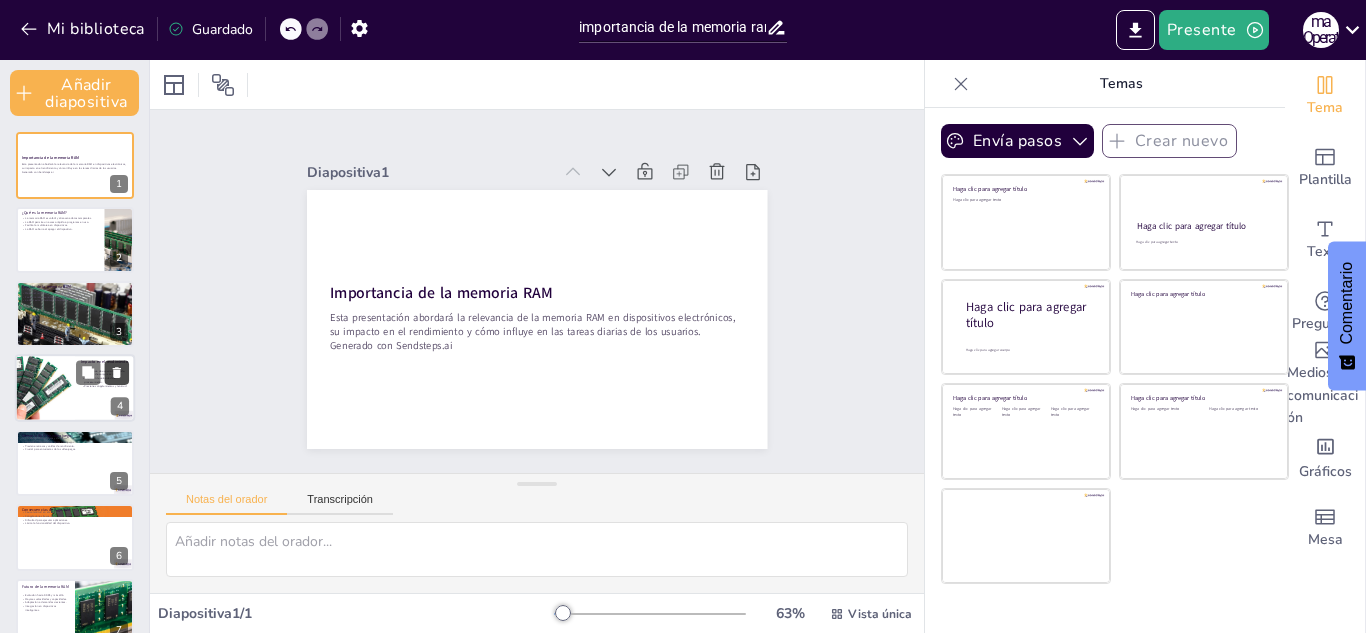 scroll, scrollTop: 28, scrollLeft: 0, axis: vertical 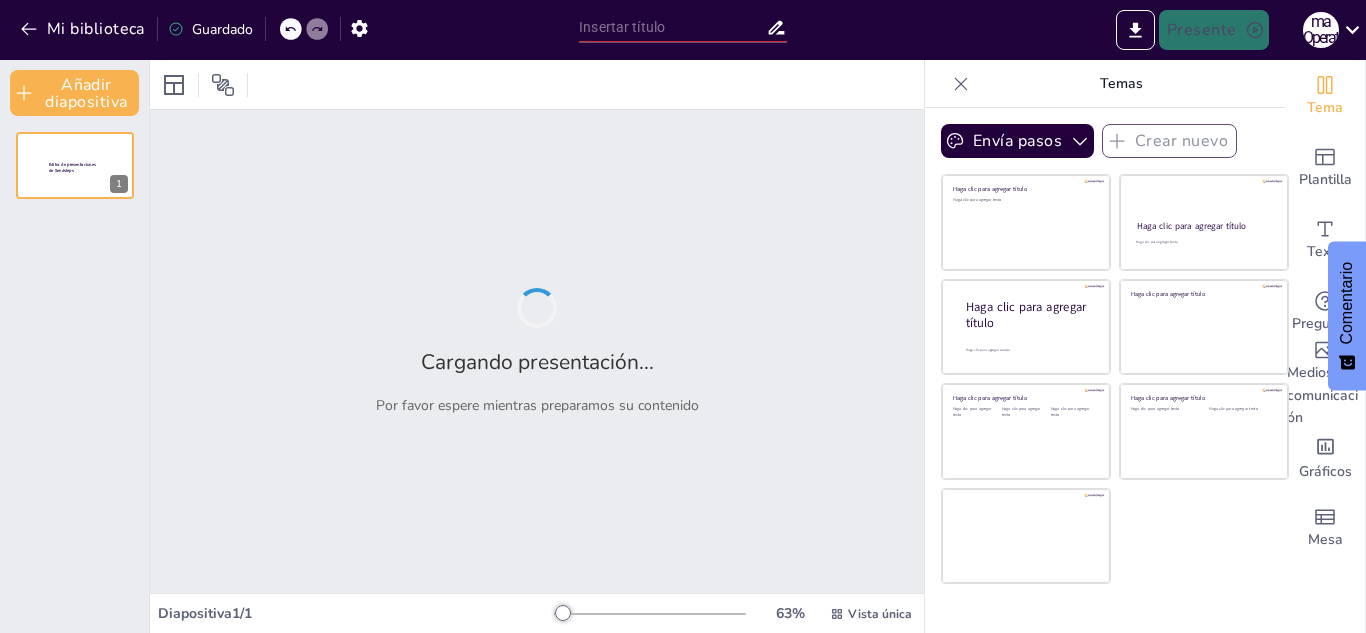 type on "importancia de la memoria ram" 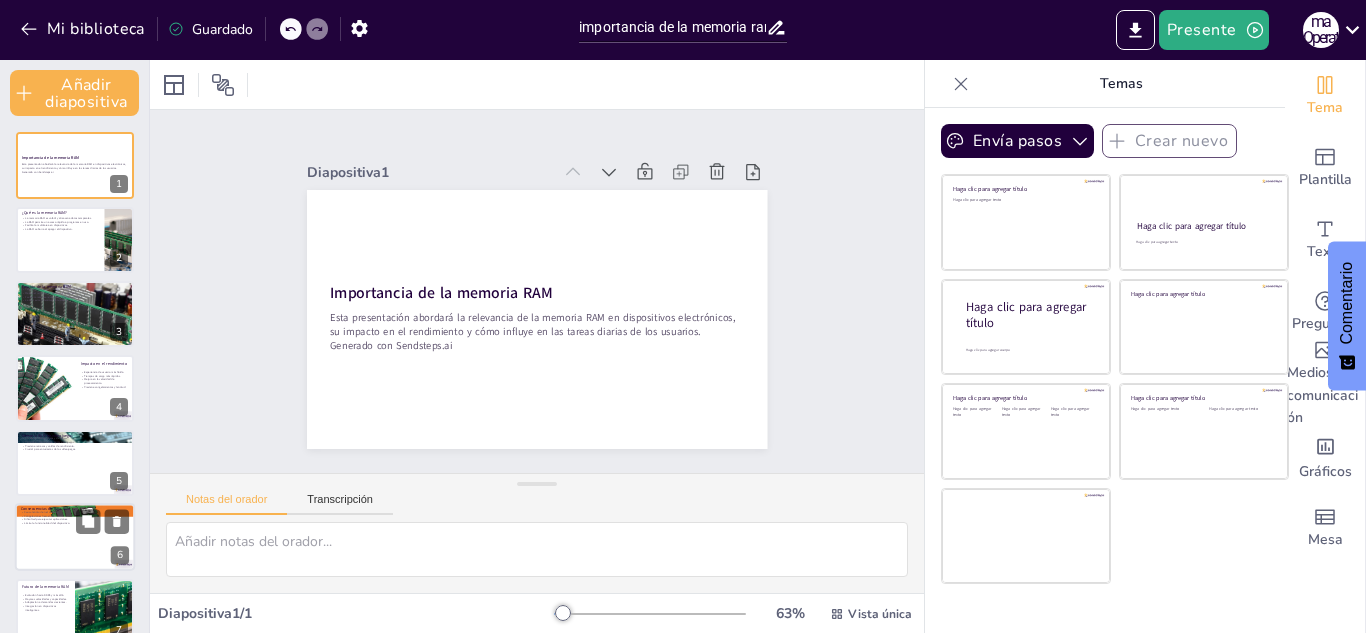 click on "Dificultad para ejecutar aplicaciones." at bounding box center [46, 520] 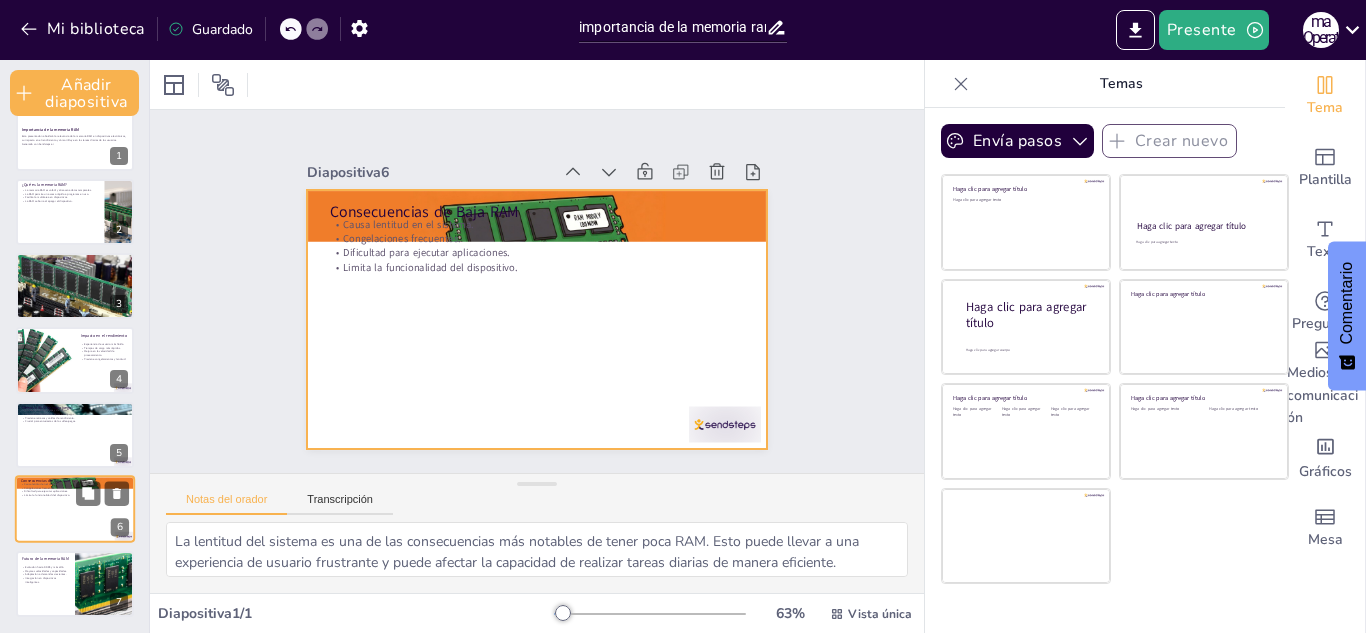 scroll, scrollTop: 0, scrollLeft: 0, axis: both 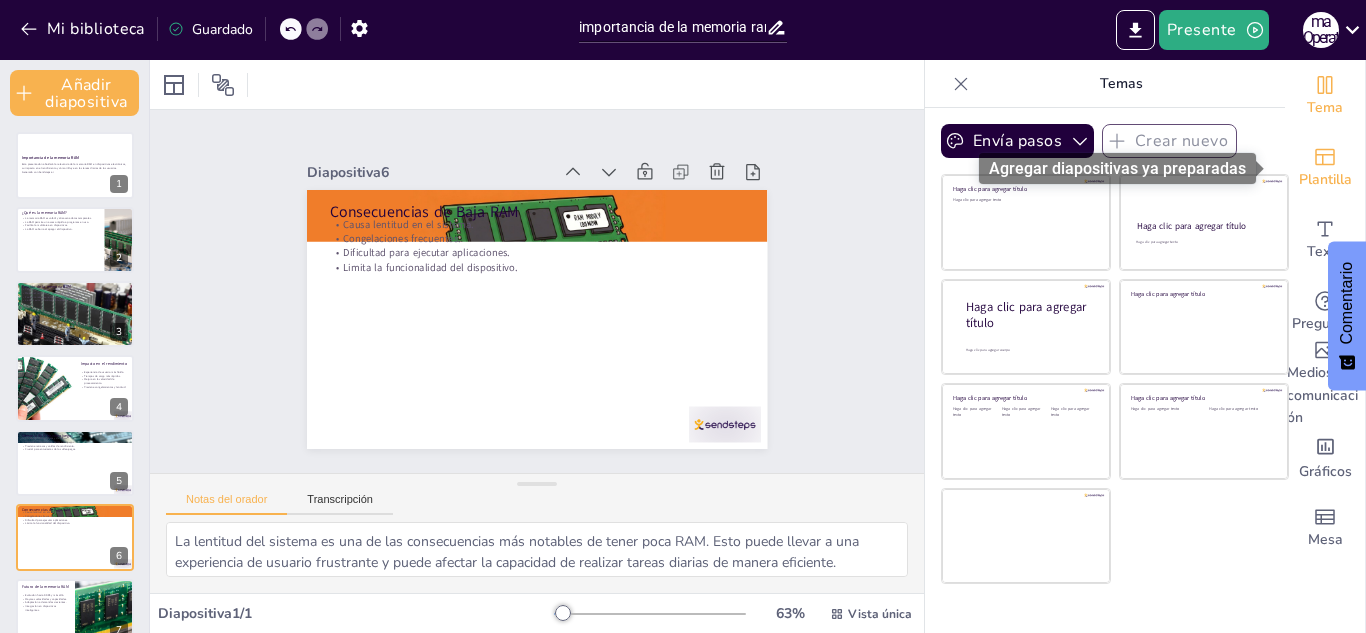 click on "Plantilla" at bounding box center [1325, 179] 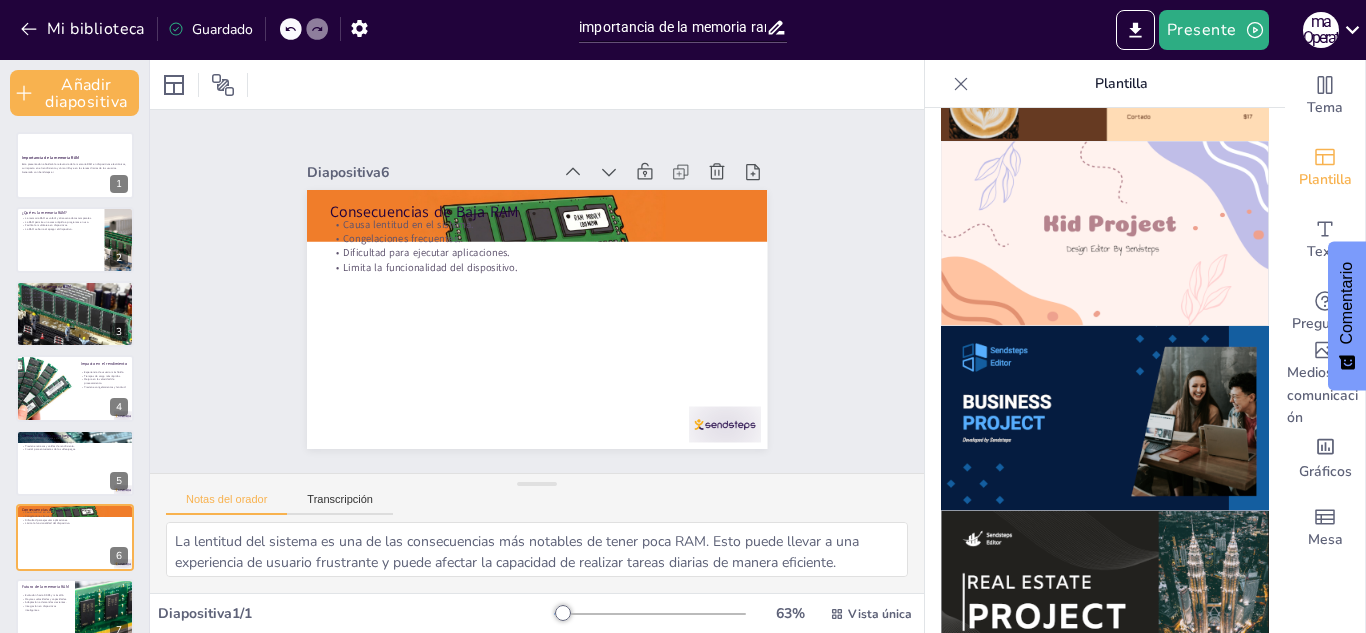 scroll, scrollTop: 1460, scrollLeft: 0, axis: vertical 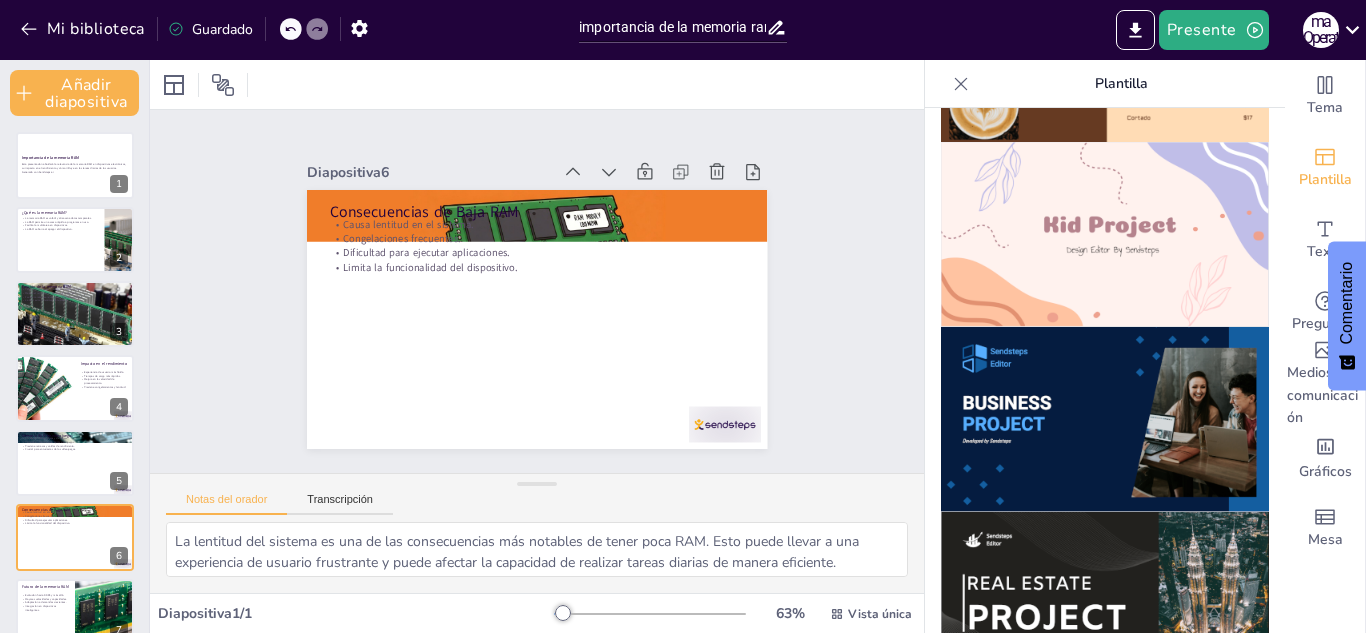 click at bounding box center [1105, 419] 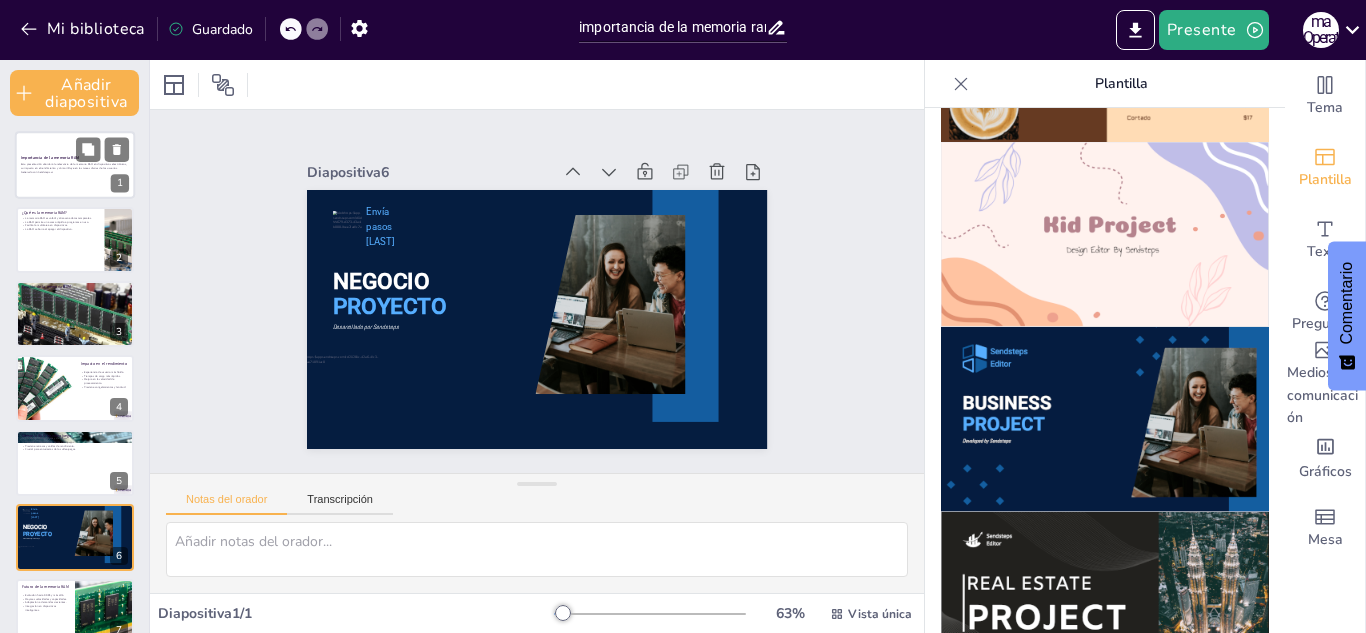 click at bounding box center (75, 166) 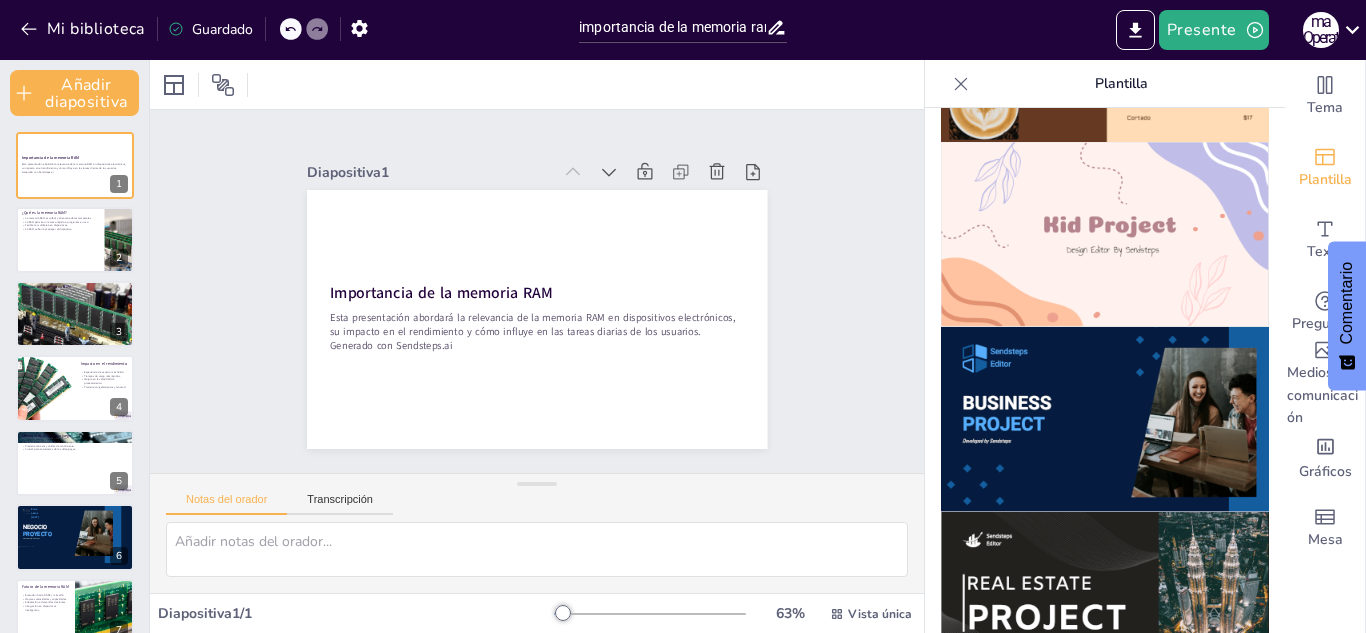 click at bounding box center [1105, 419] 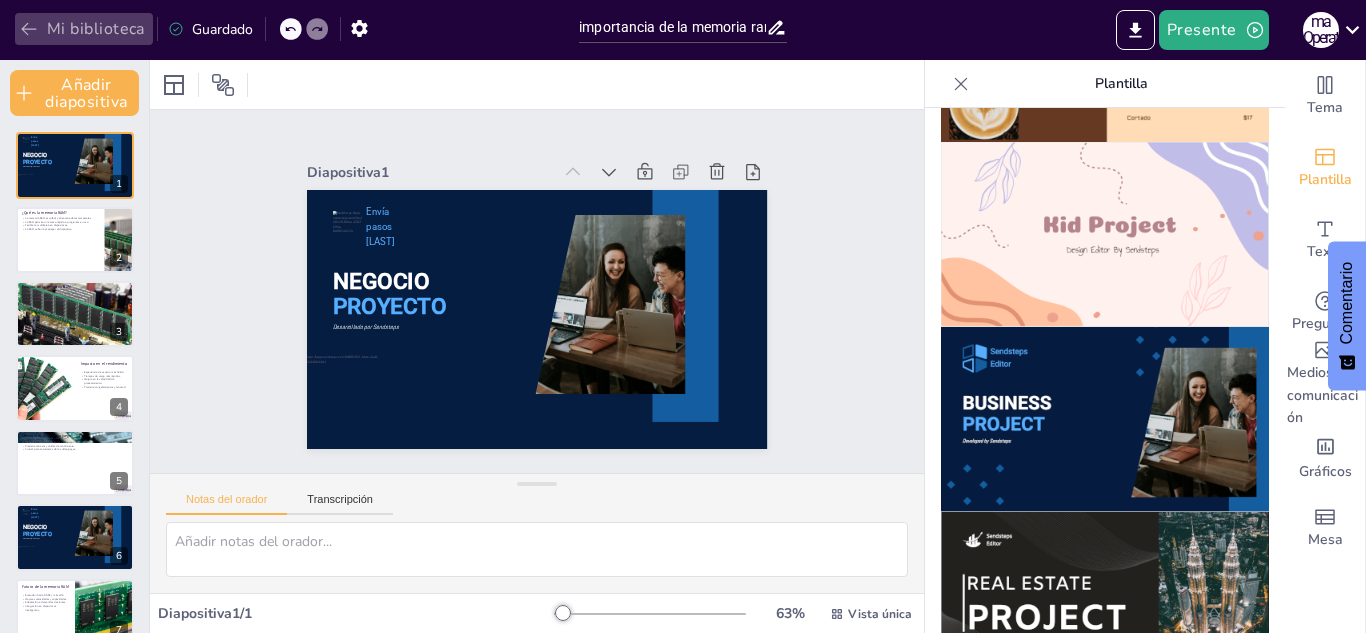 click 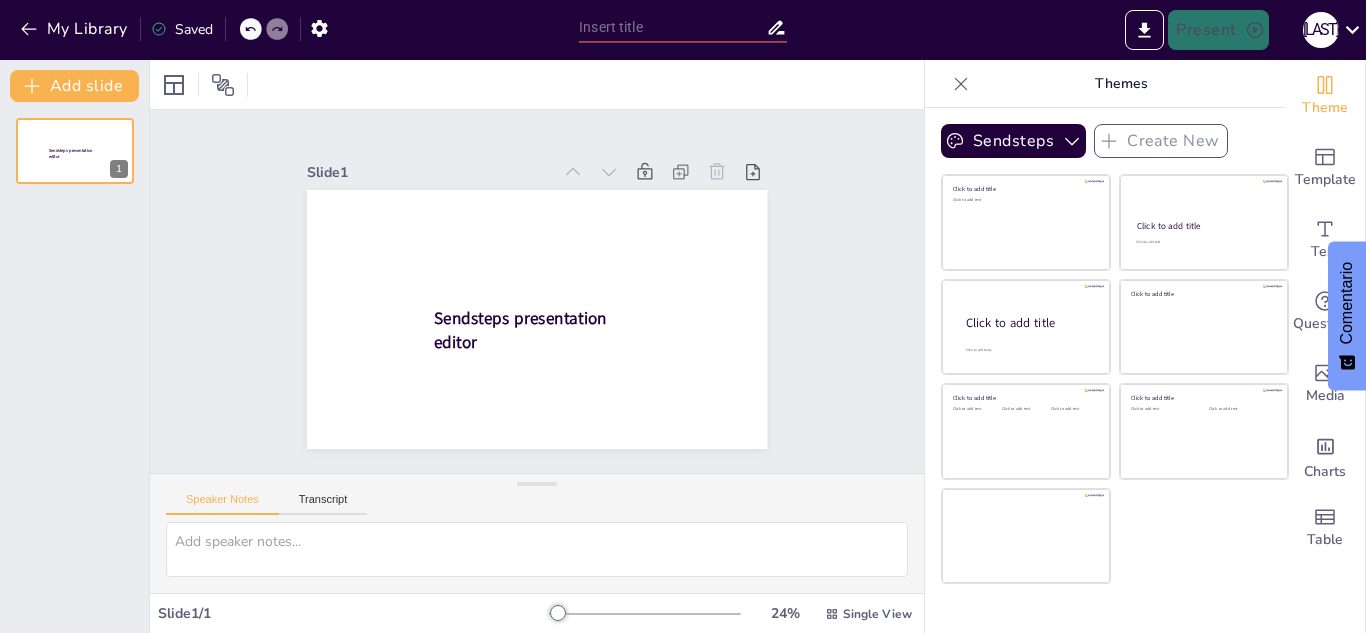 scroll, scrollTop: 0, scrollLeft: 0, axis: both 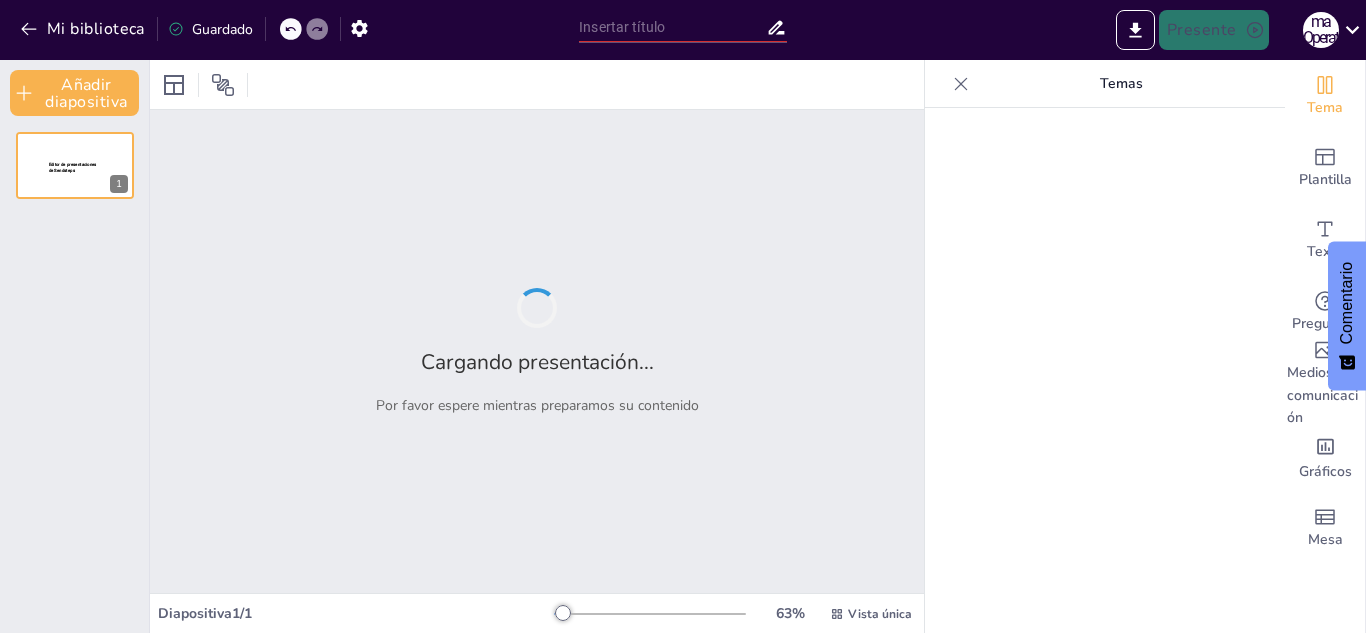 type on "importancia de la memoria ram" 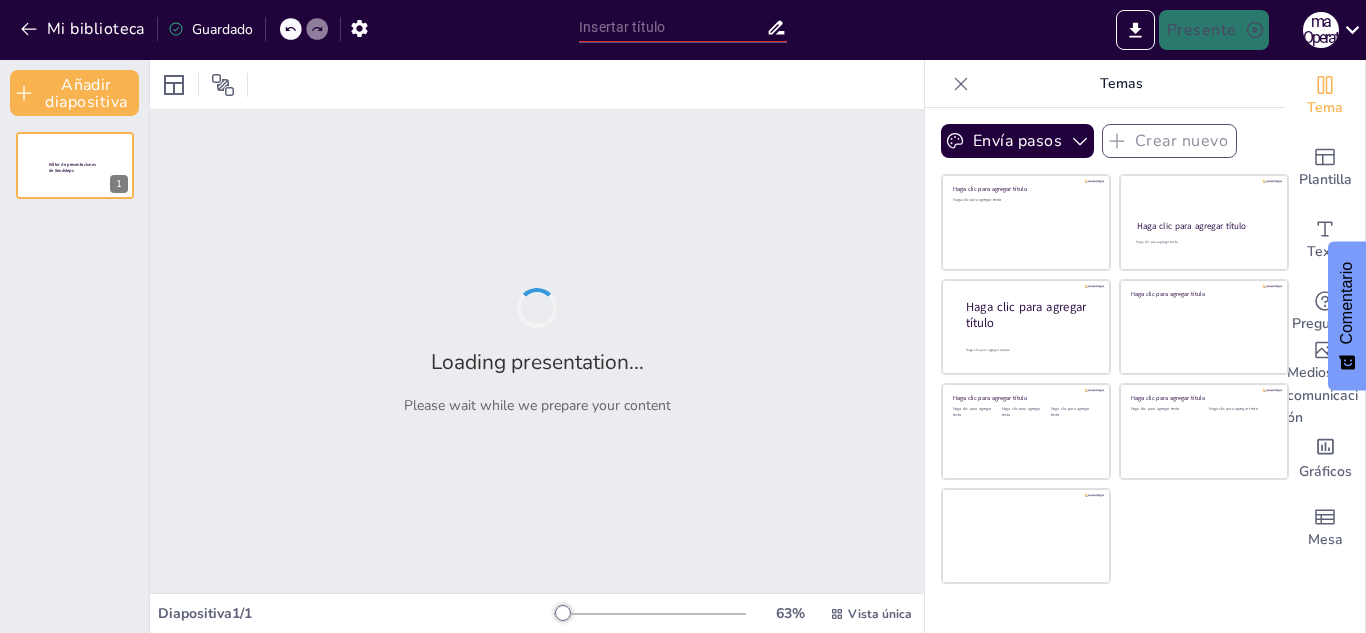 type on "importancia de la memoria ram" 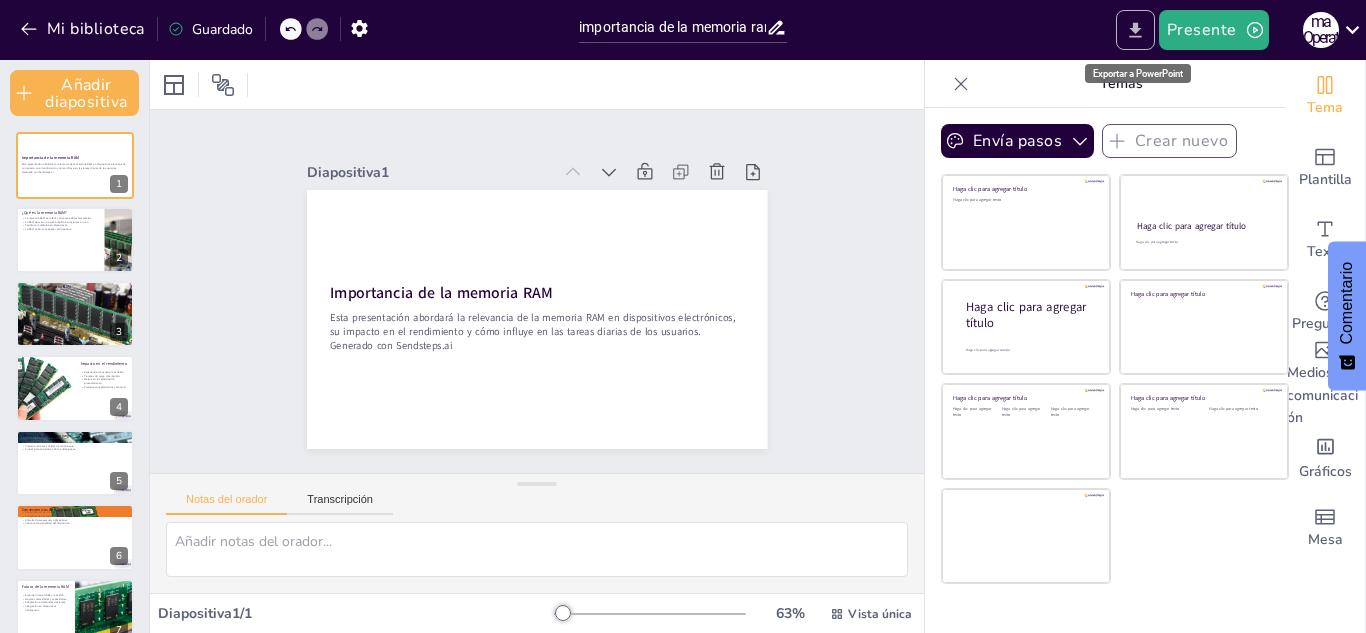click 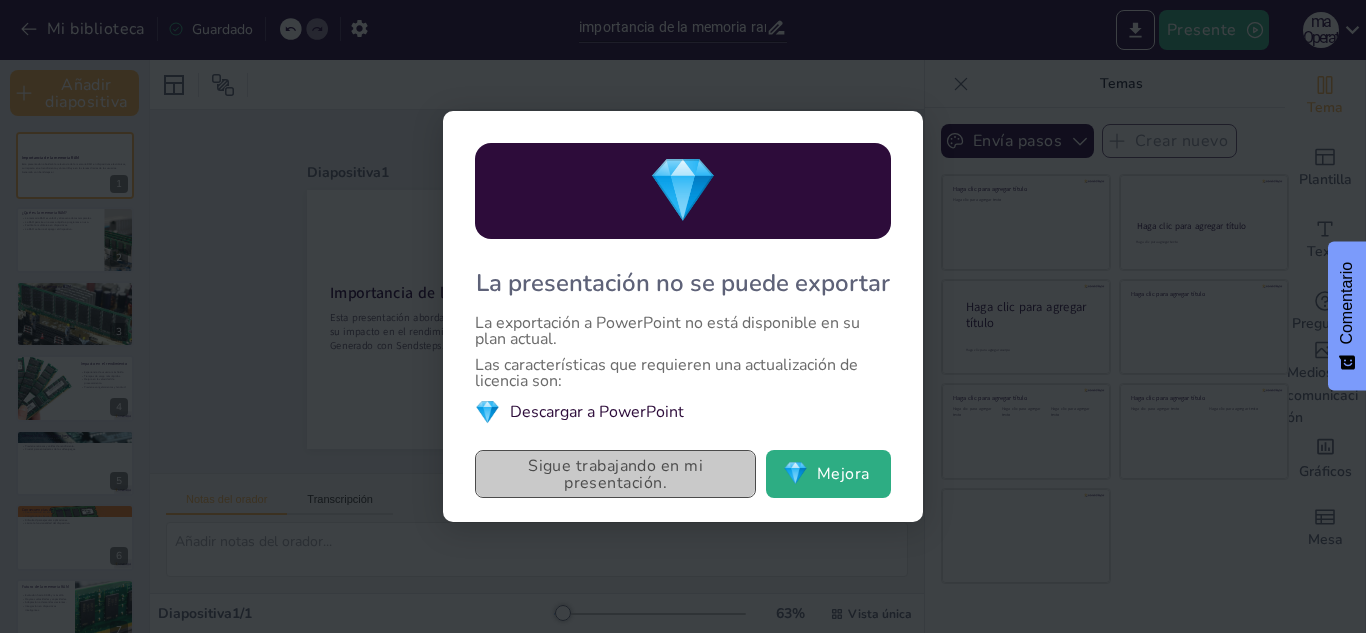 click on "Sigue trabajando en mi presentación." at bounding box center (615, 474) 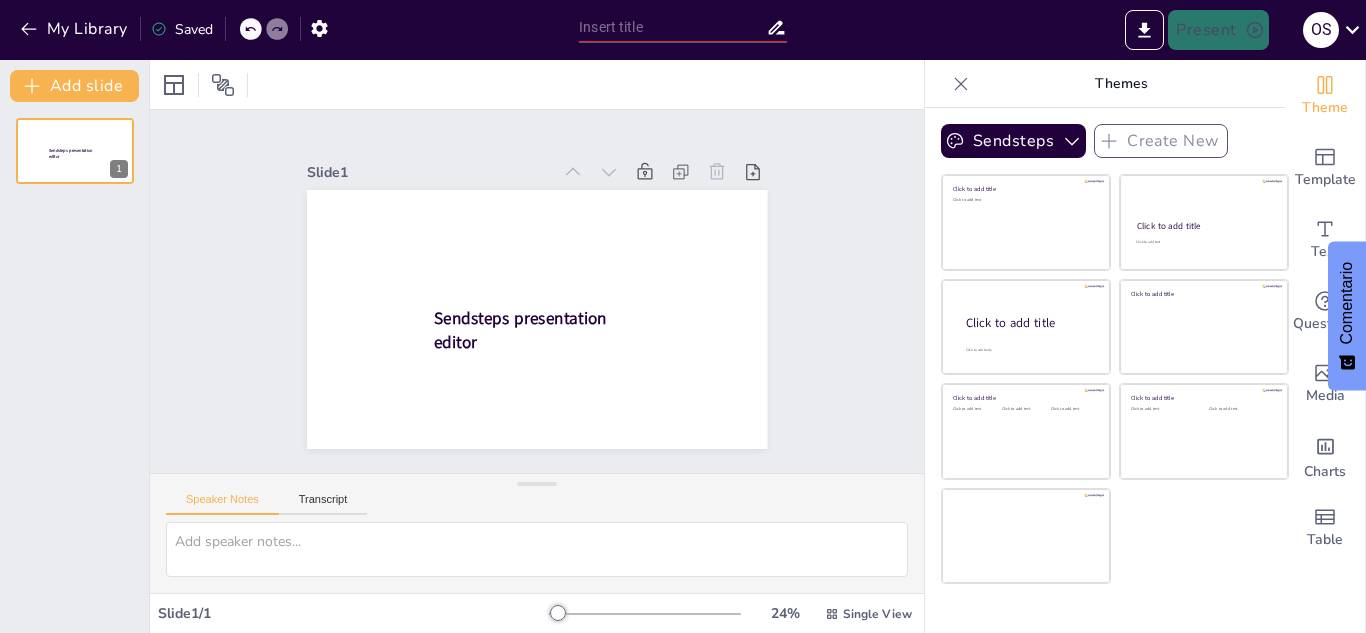 scroll, scrollTop: 0, scrollLeft: 0, axis: both 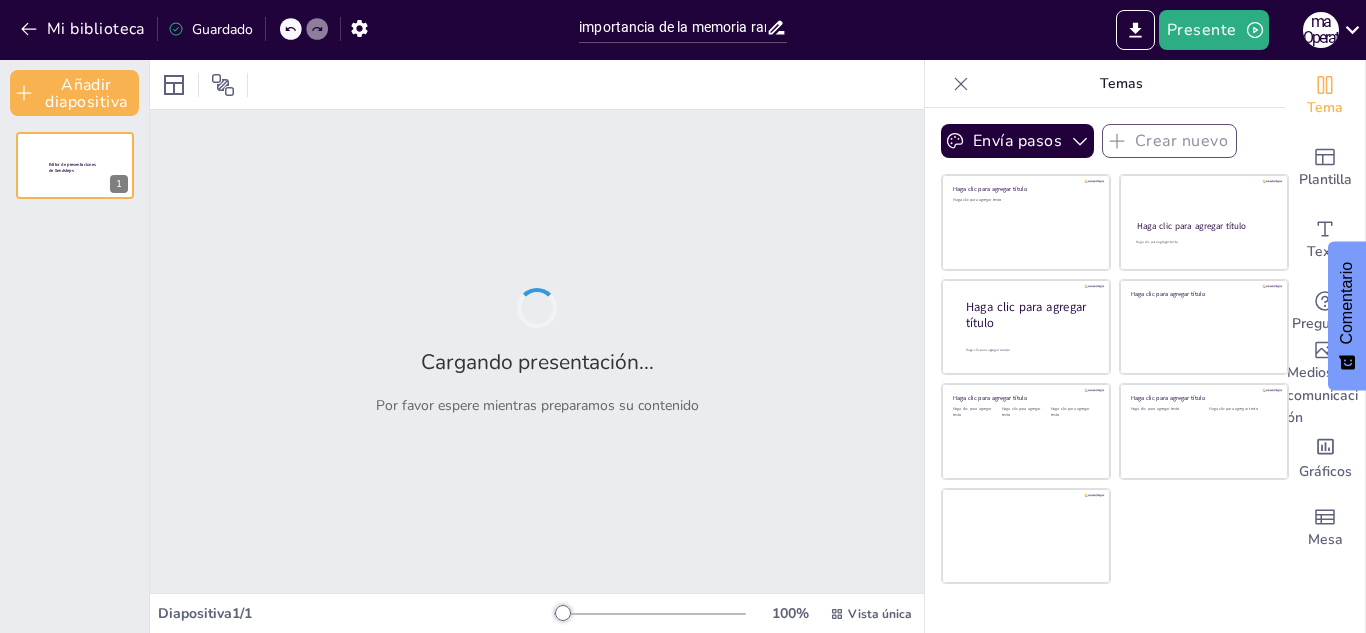 type on "importancia de la memoria ram" 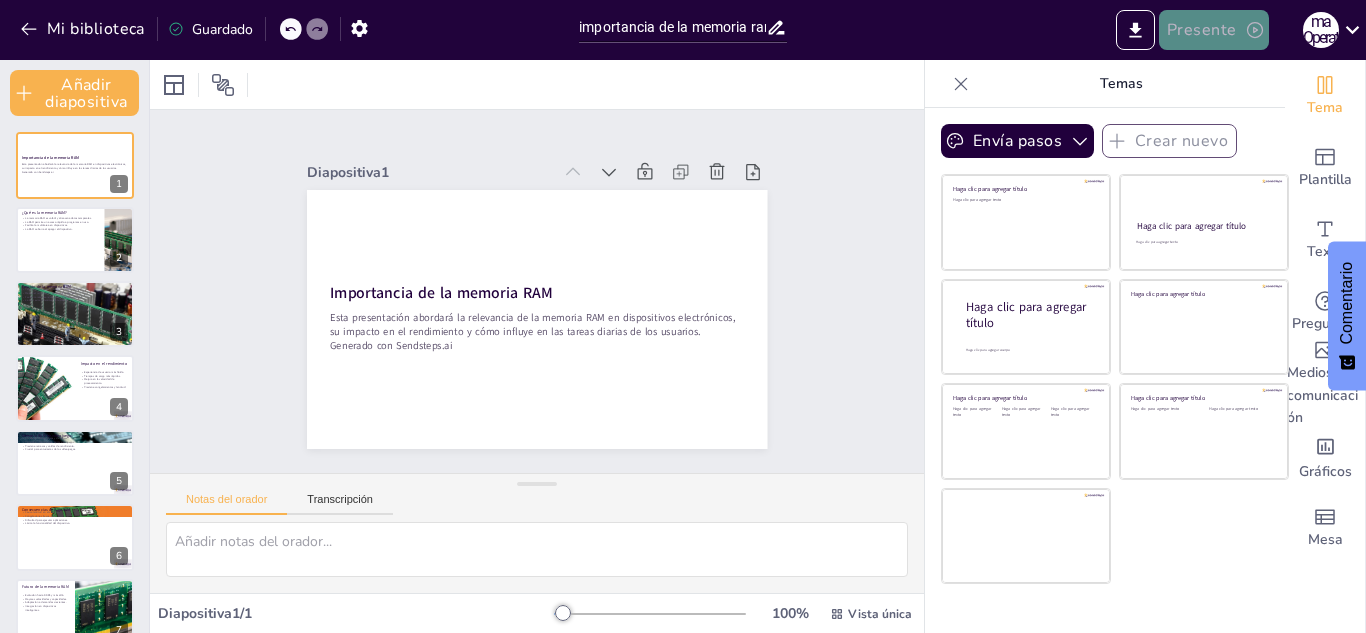 click on "Presente" at bounding box center [1202, 31] 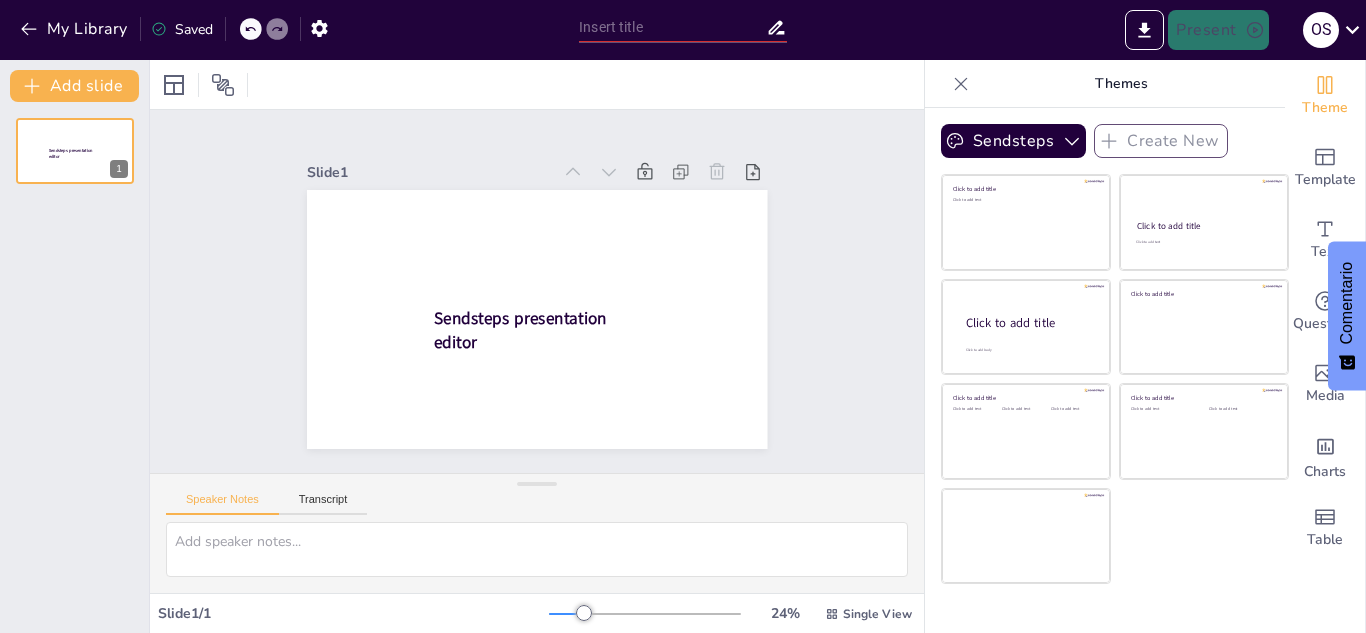 scroll, scrollTop: 0, scrollLeft: 0, axis: both 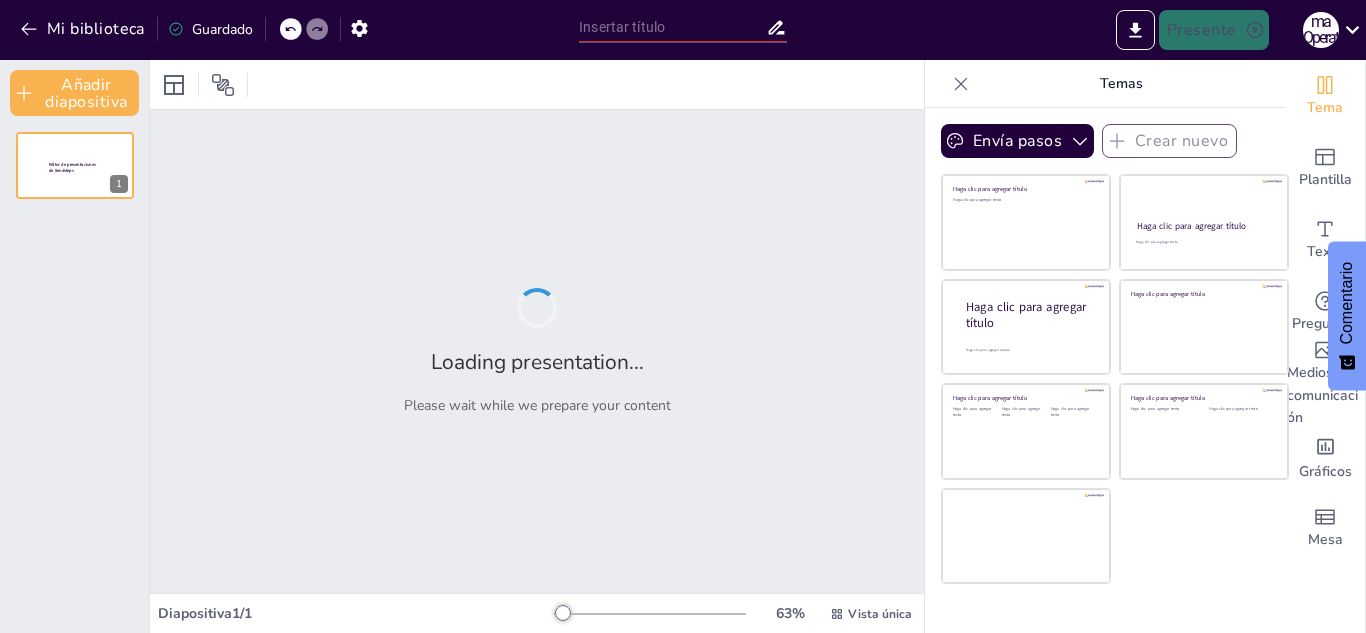 type on "importancia de la memoria ram" 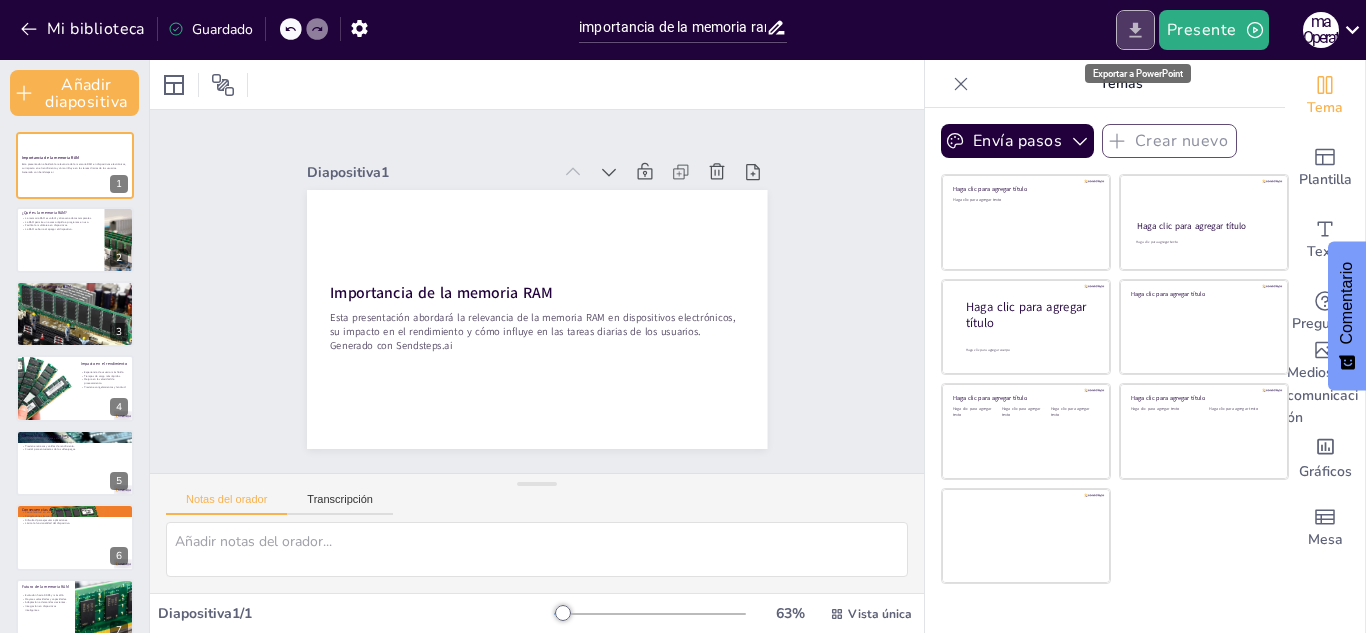 click 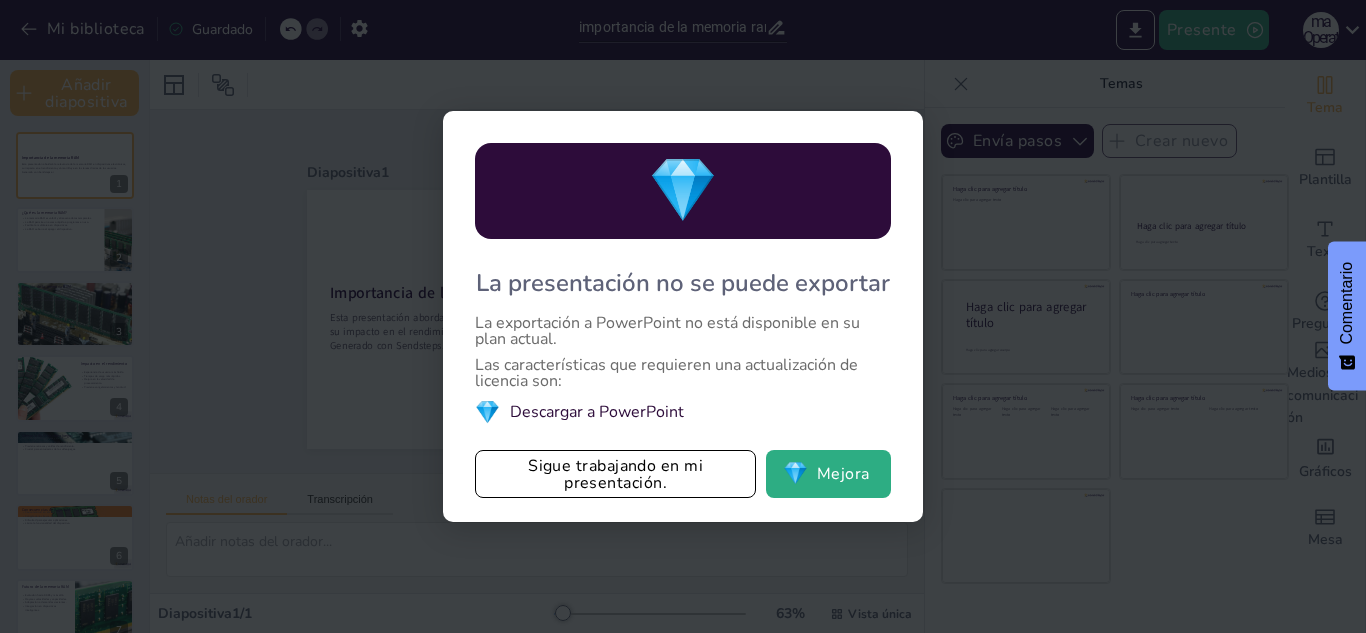 click on "💎 La presentación no se puede exportar La exportación a PowerPoint no está disponible en su plan actual. Las características que requieren una actualización de licencia son: 💎 Descargar a PowerPoint Sigue trabajando en mi presentación. 💎 Mejora" at bounding box center (683, 316) 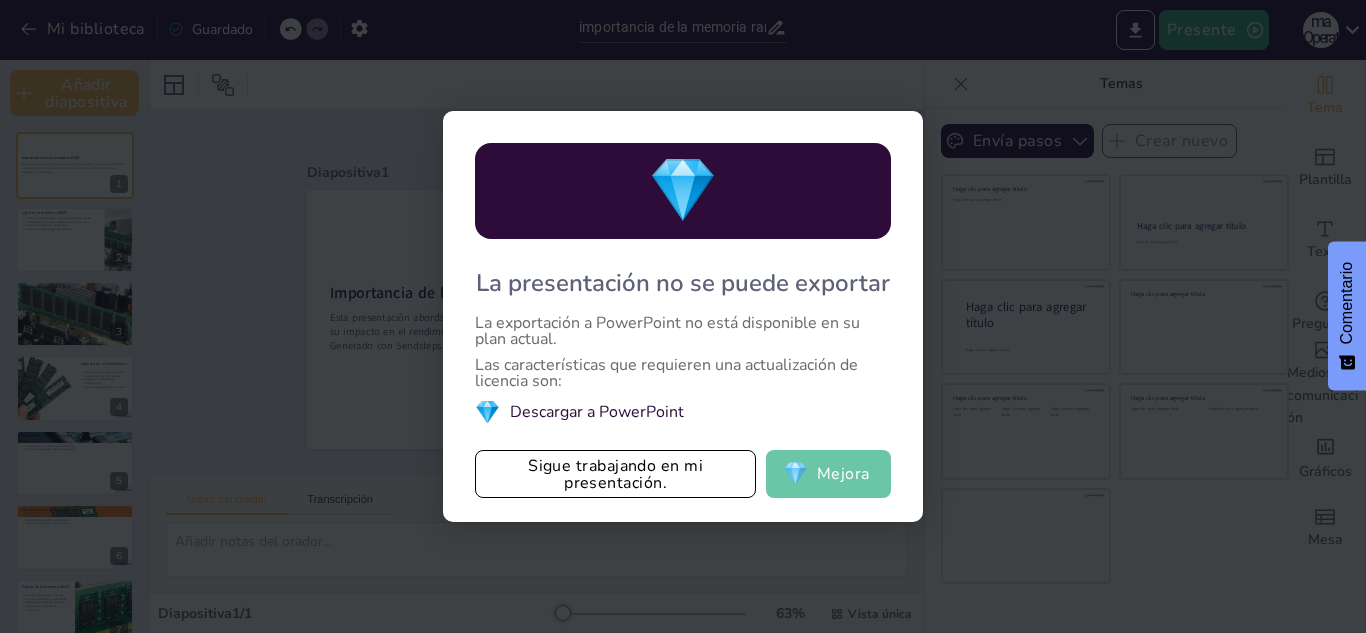 click on "Mejora" at bounding box center (843, 475) 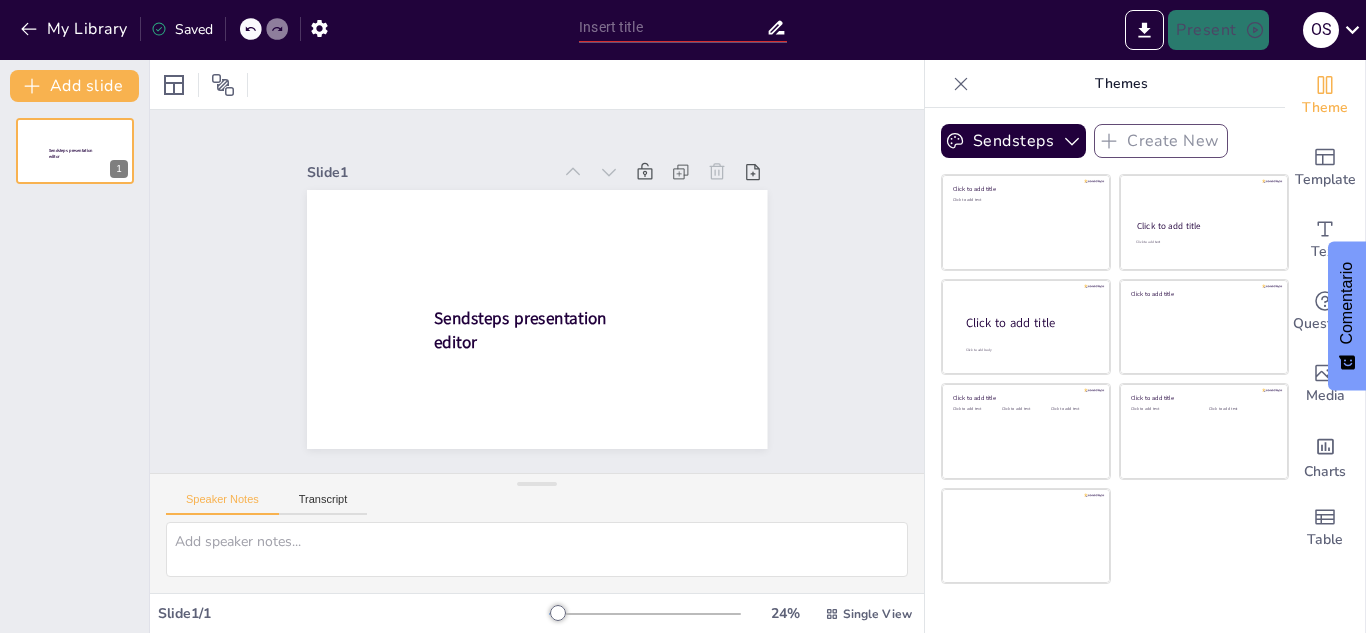 type on "importancia de la memoria ram" 